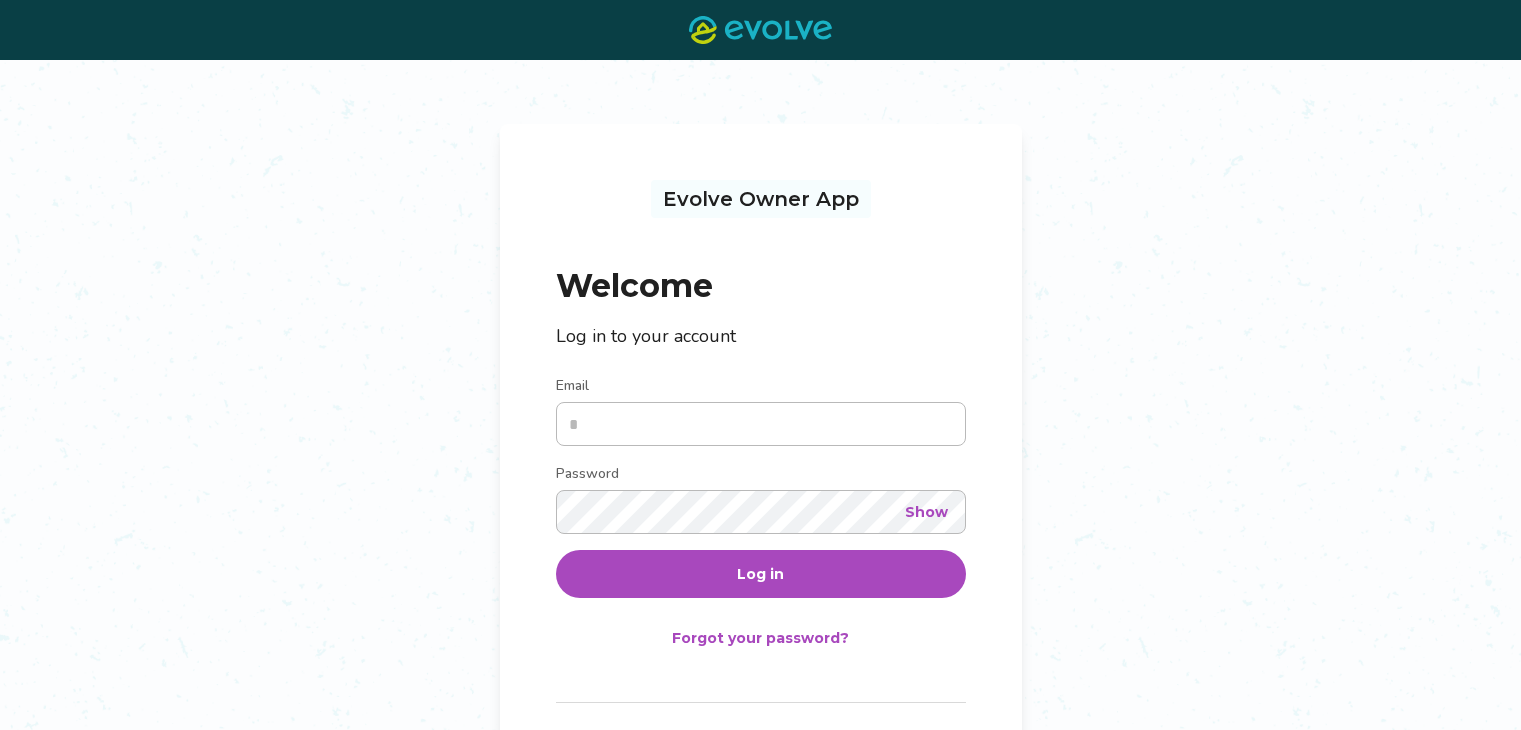 scroll, scrollTop: 0, scrollLeft: 0, axis: both 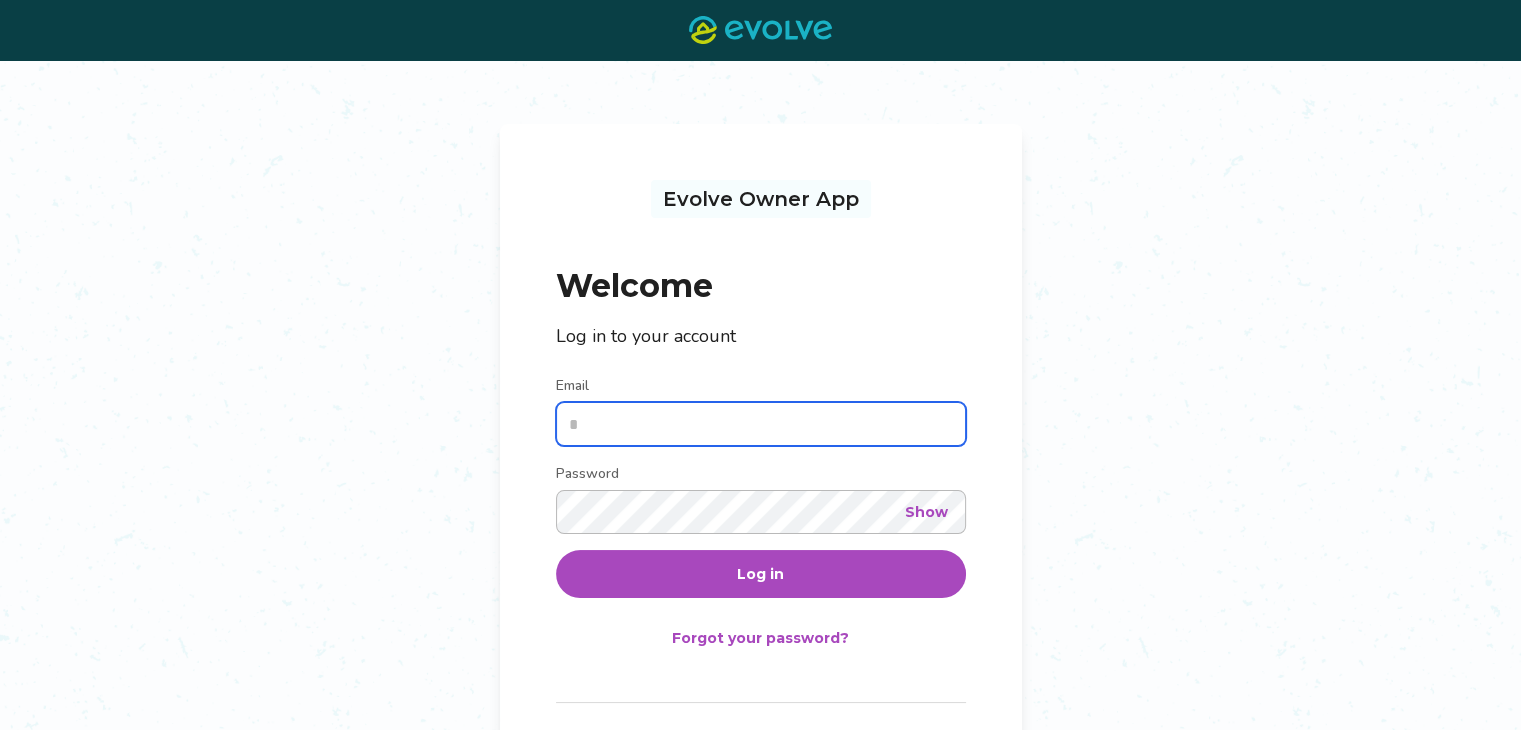 type on "**********" 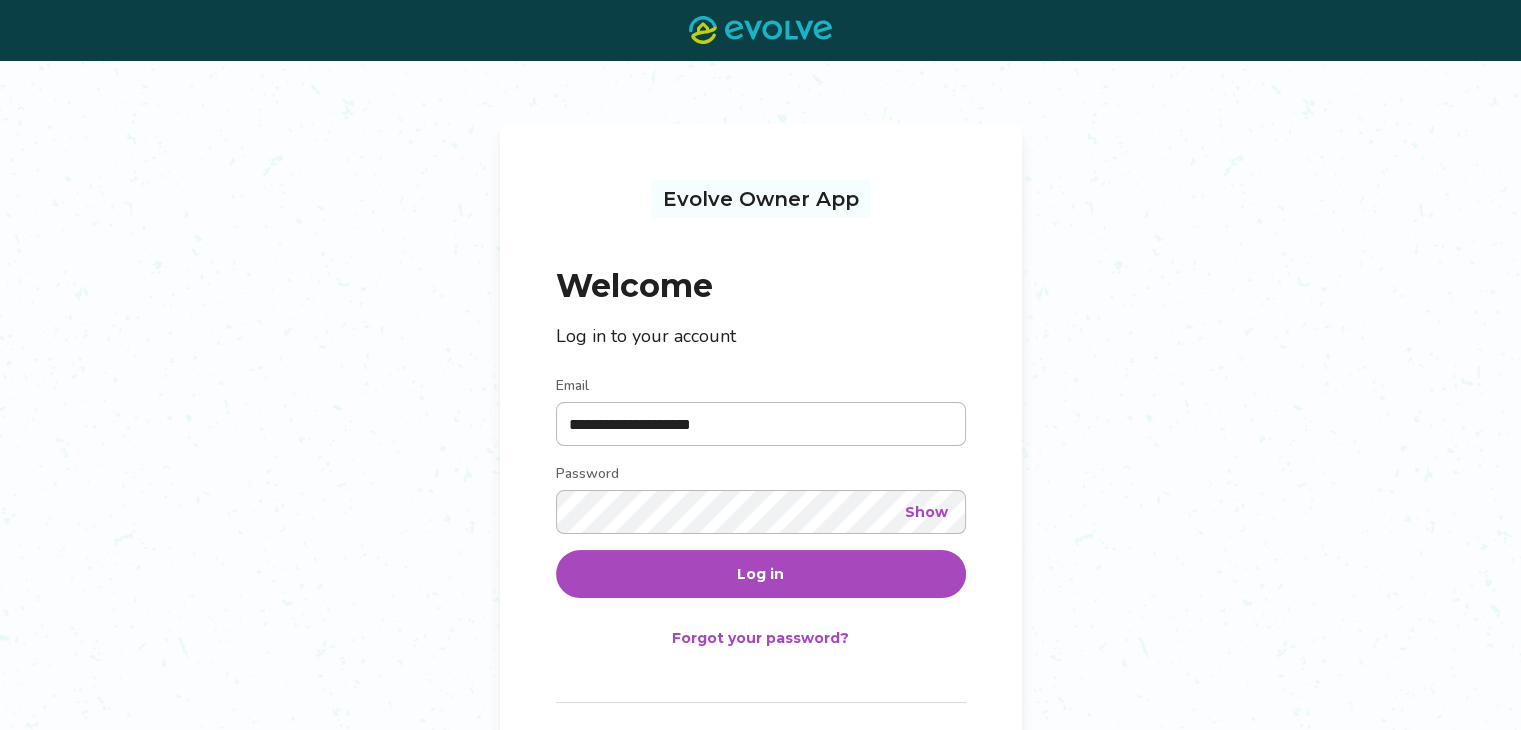 click on "Log in" at bounding box center [760, 574] 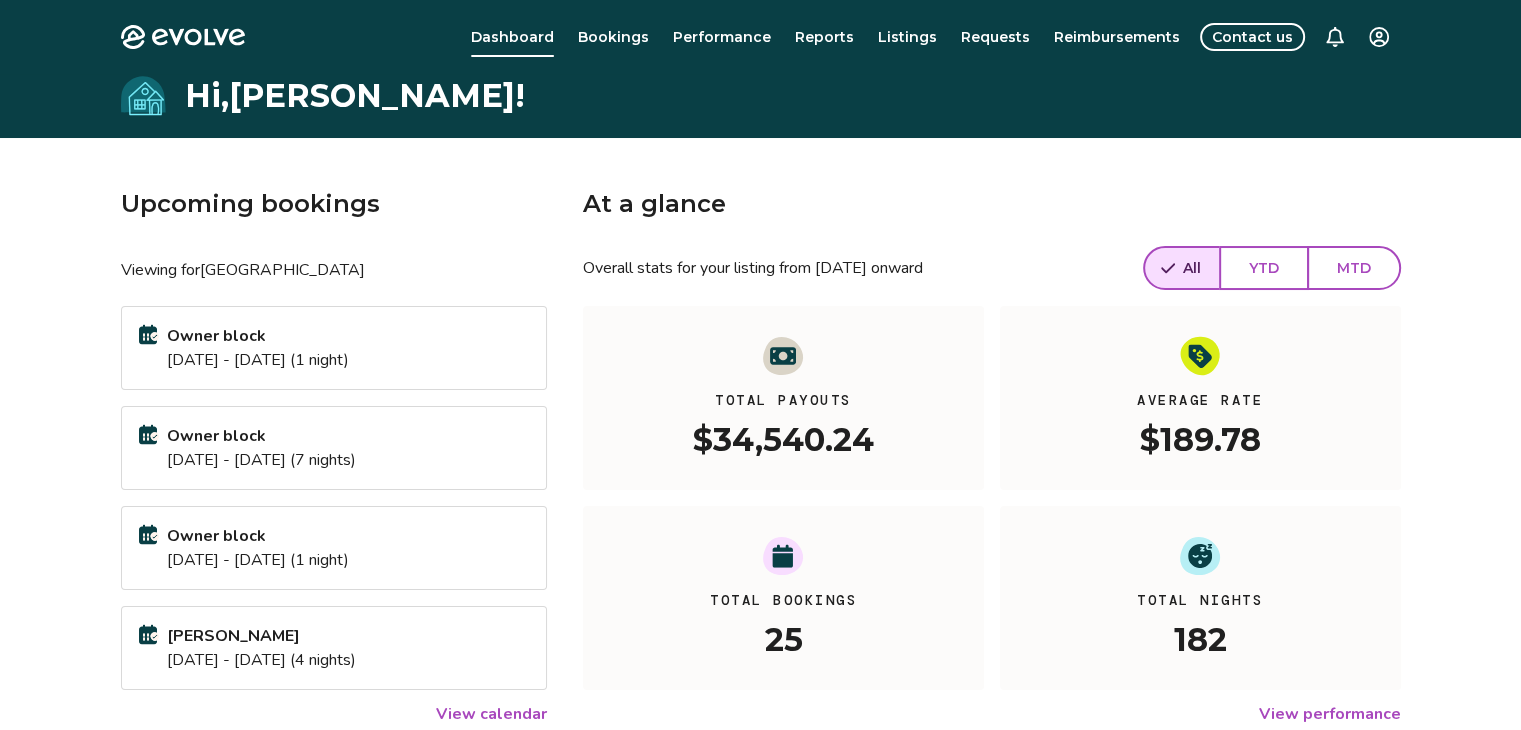 click on "Viewing for  [GEOGRAPHIC_DATA]" at bounding box center [334, 270] 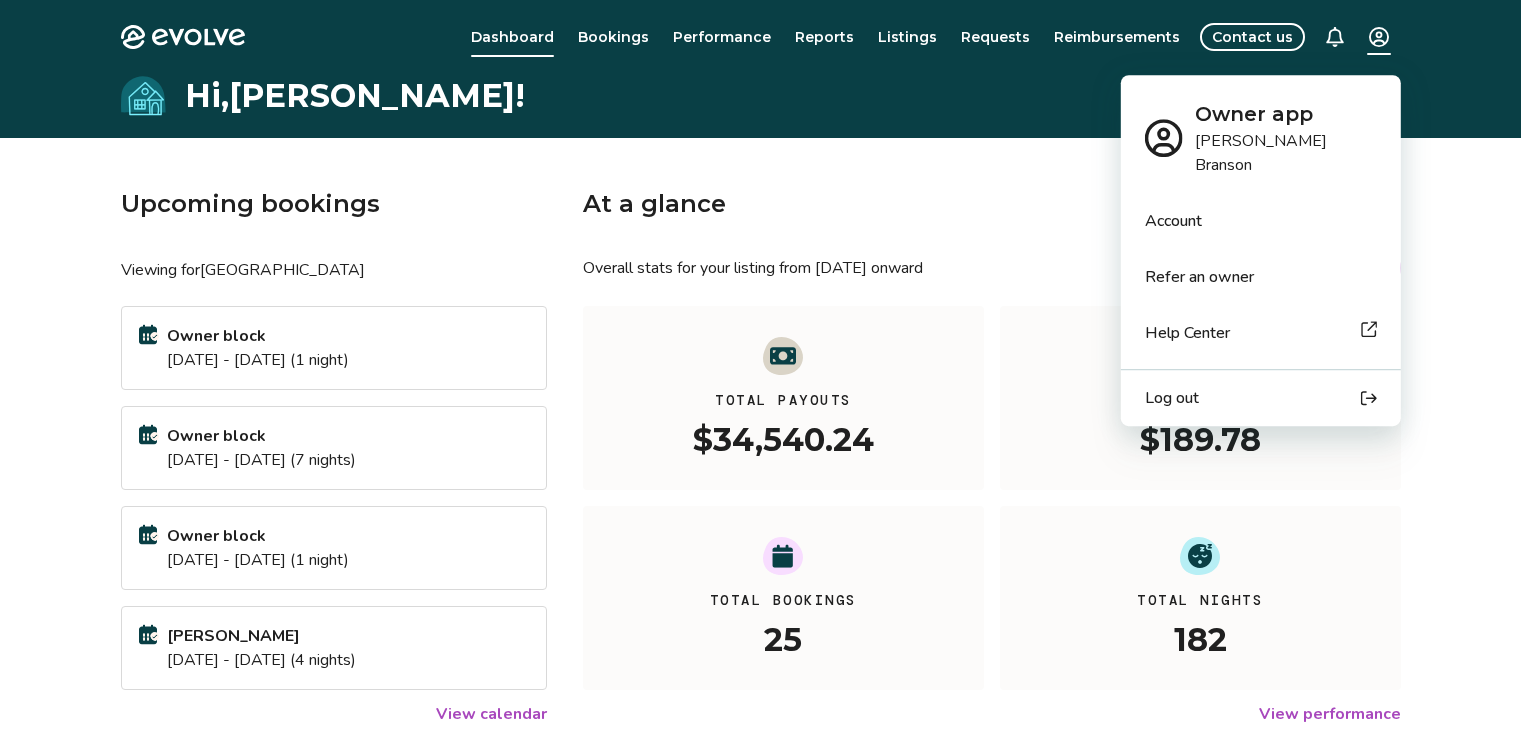 click on "Refer an owner" at bounding box center (1261, 277) 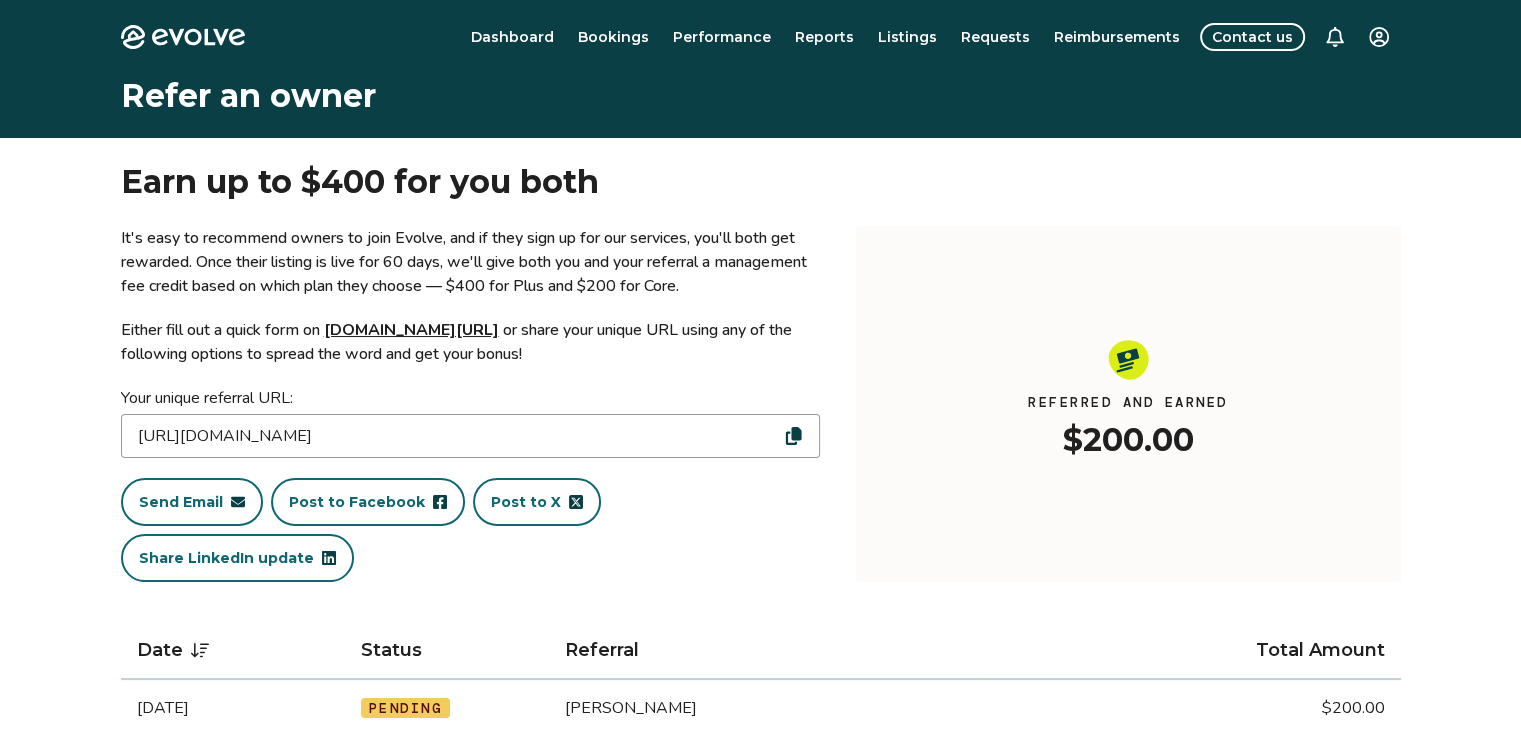 click on "Send Email" at bounding box center (181, 502) 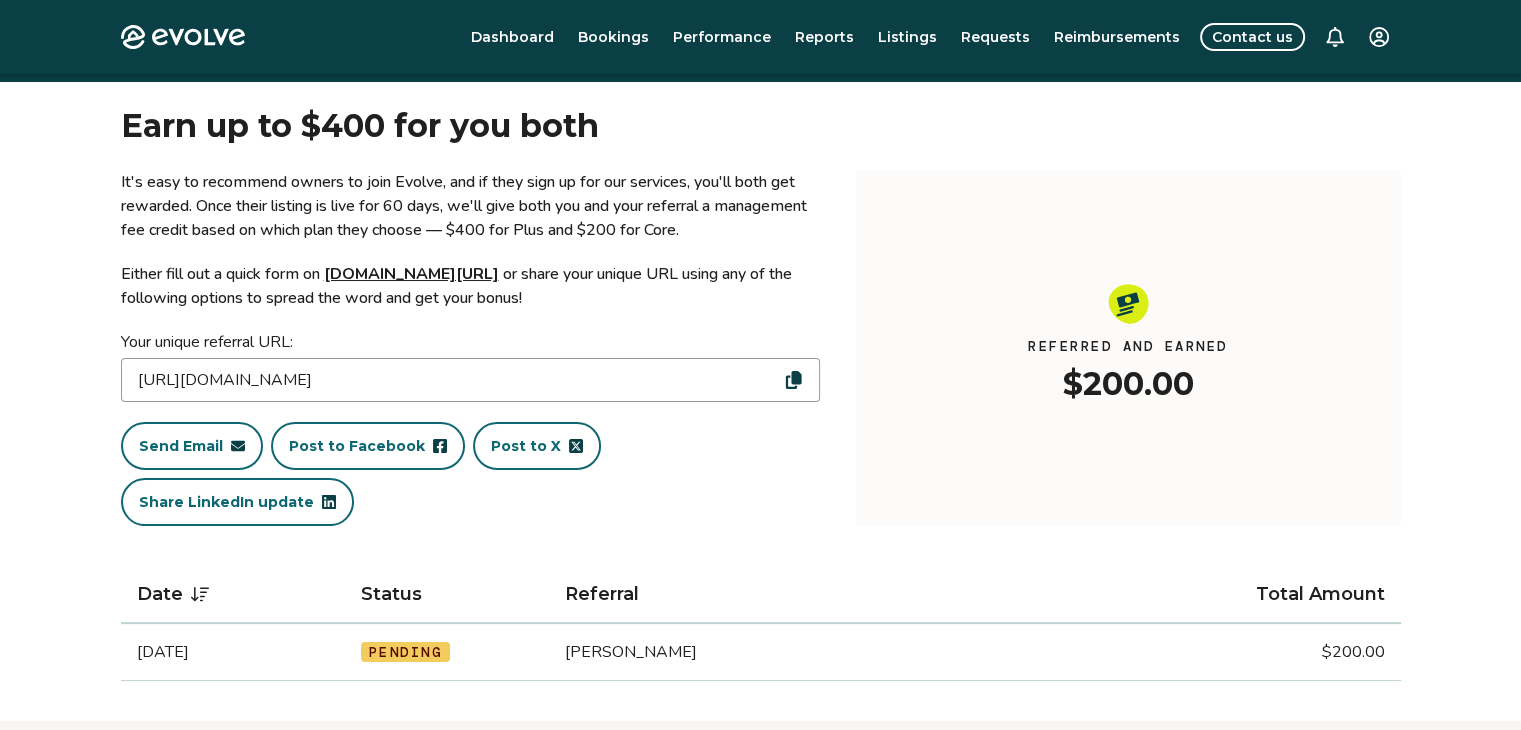 scroll, scrollTop: 0, scrollLeft: 0, axis: both 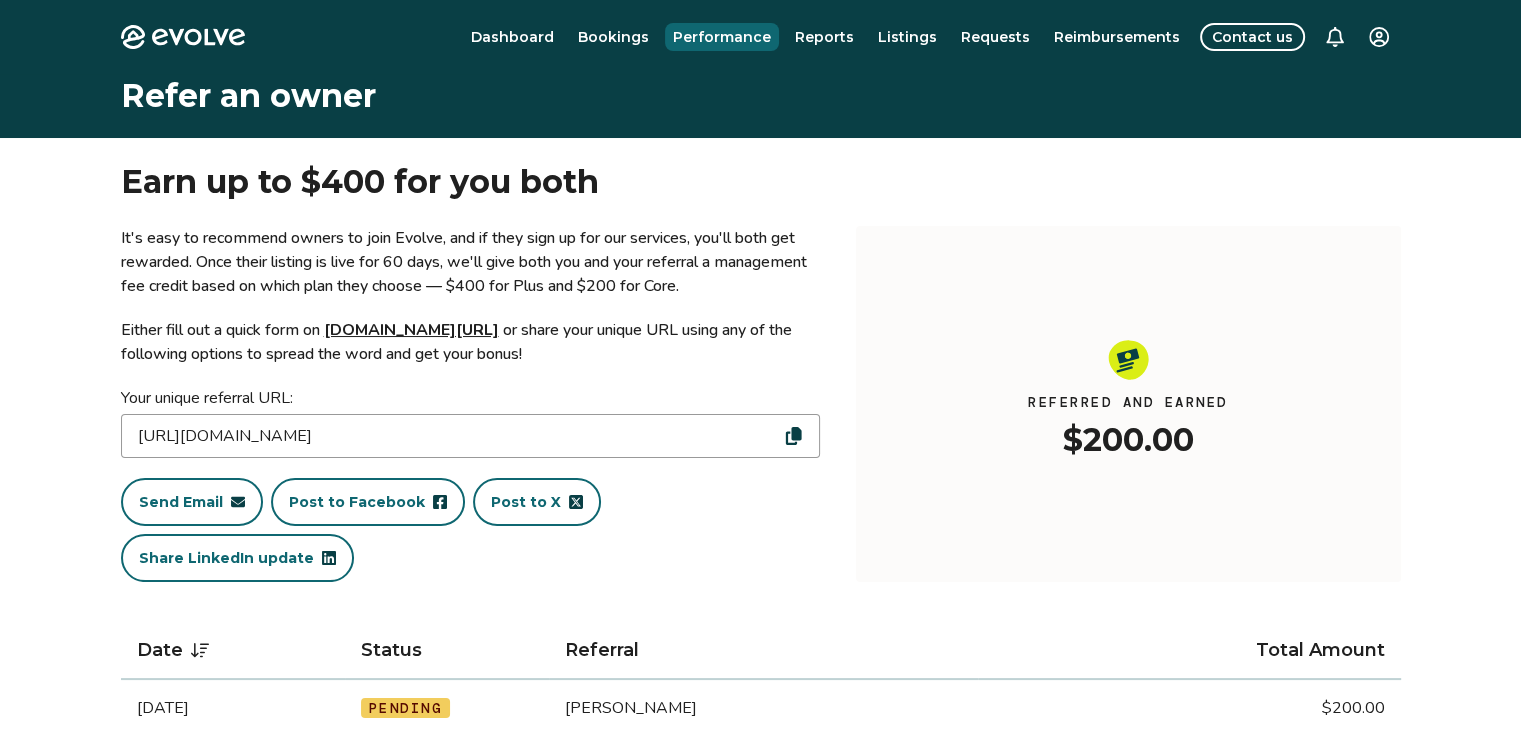 click on "Performance" at bounding box center [722, 37] 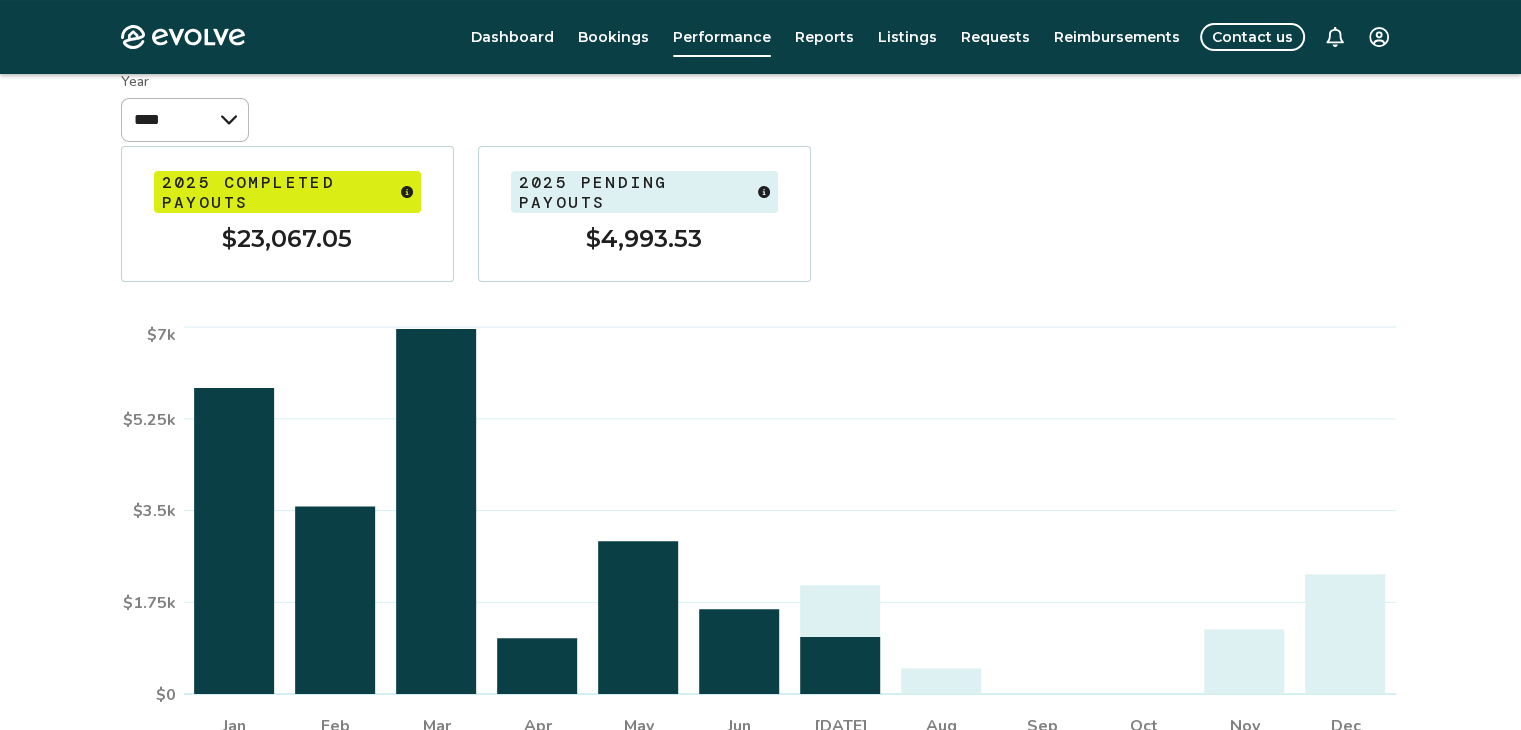 scroll, scrollTop: 182, scrollLeft: 0, axis: vertical 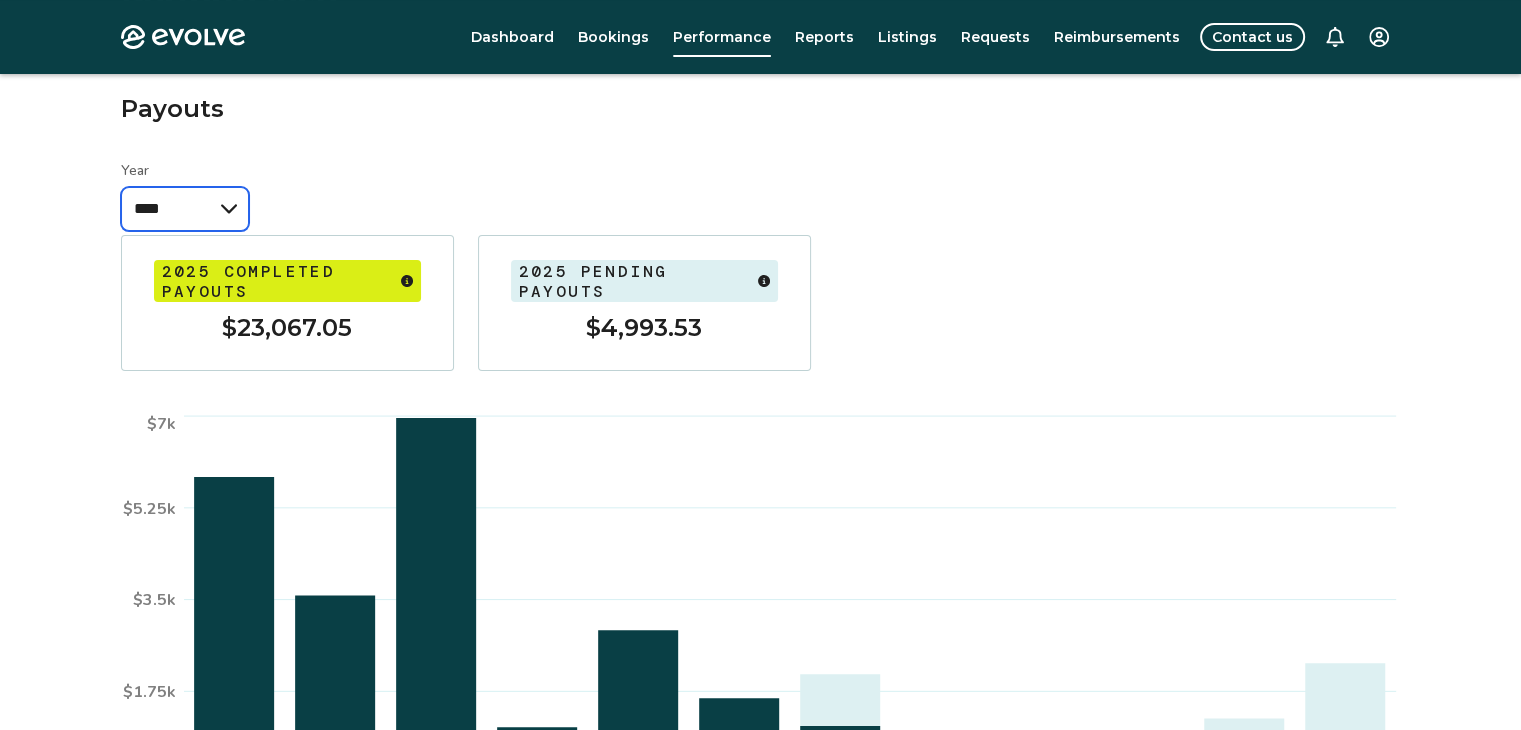 click on "**** ****" at bounding box center (185, 209) 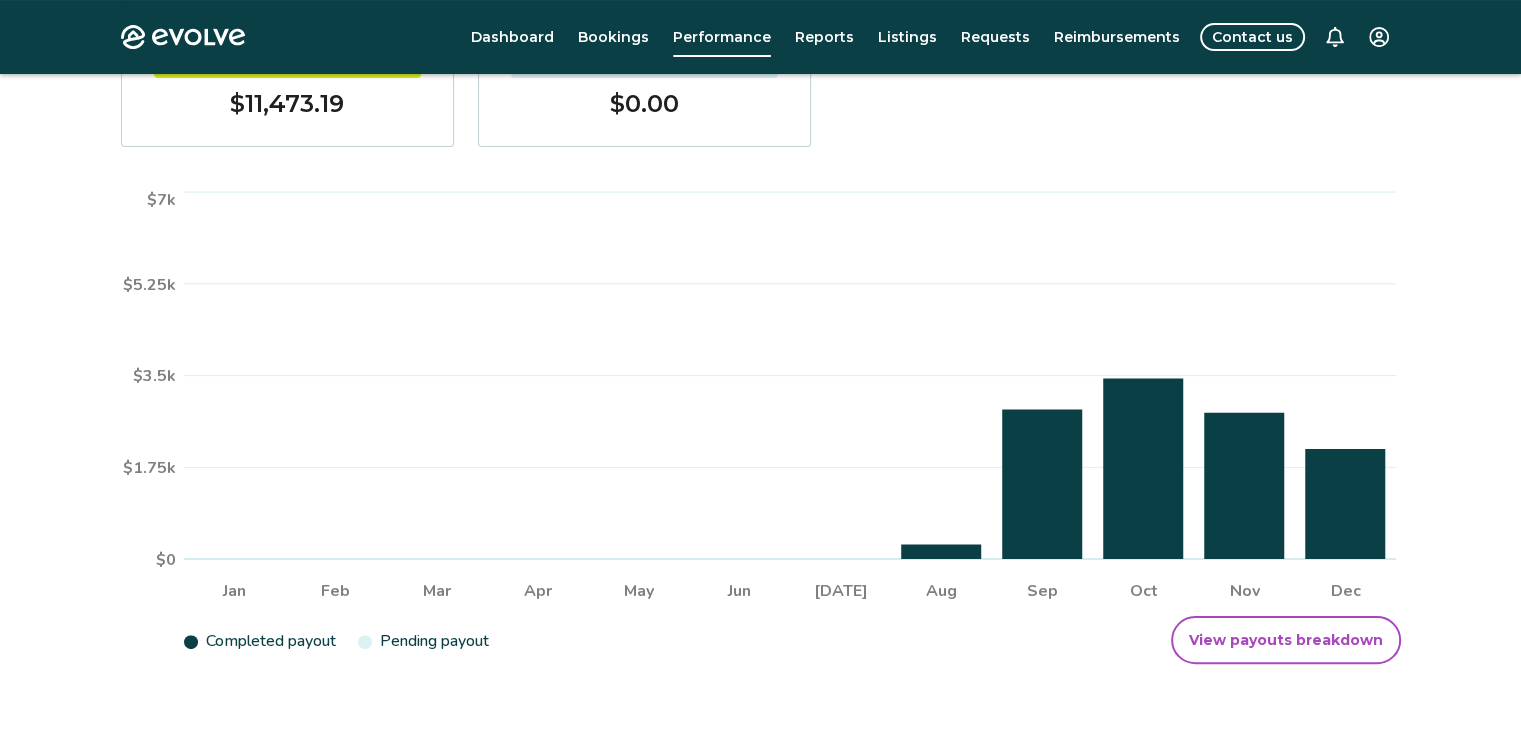 scroll, scrollTop: 323, scrollLeft: 0, axis: vertical 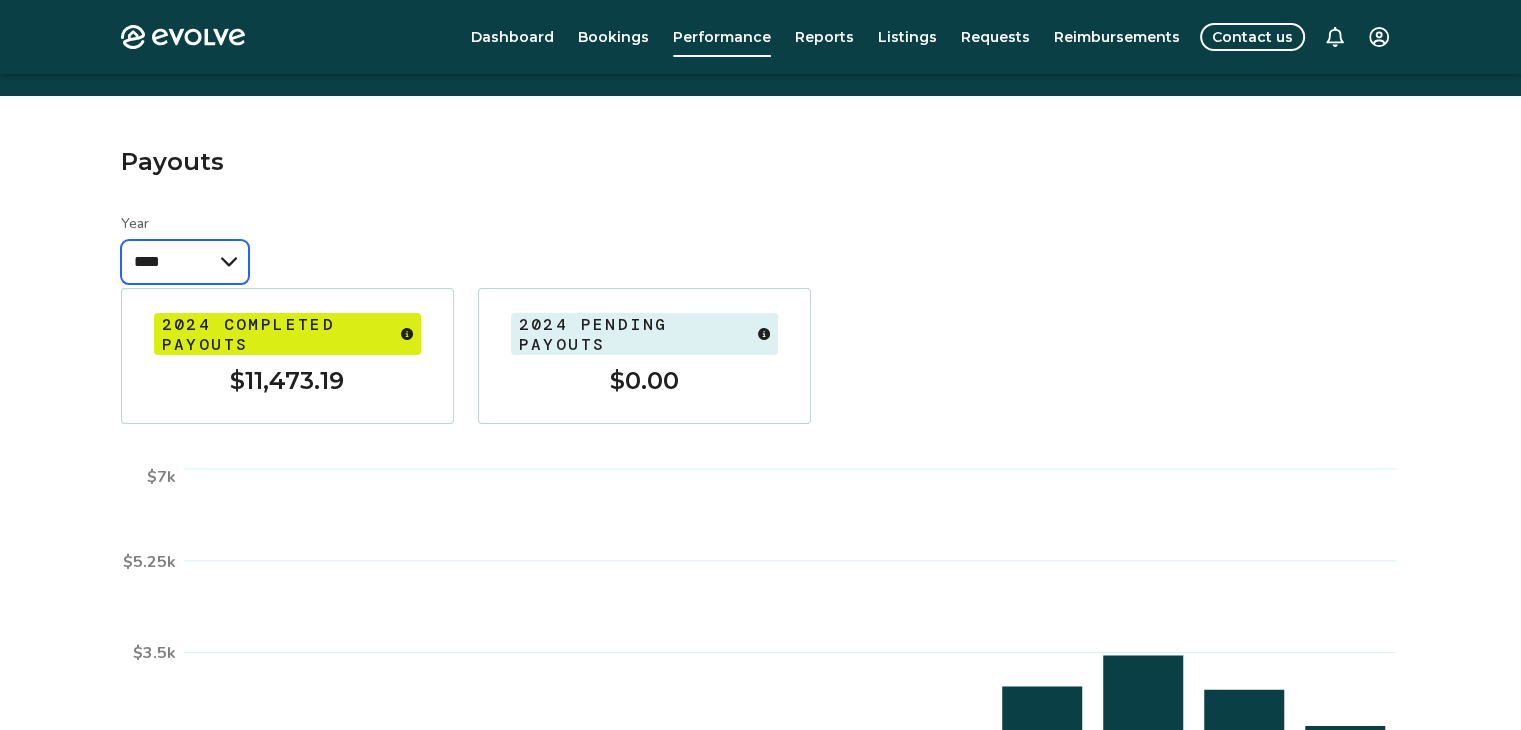 click on "**** ****" at bounding box center (185, 262) 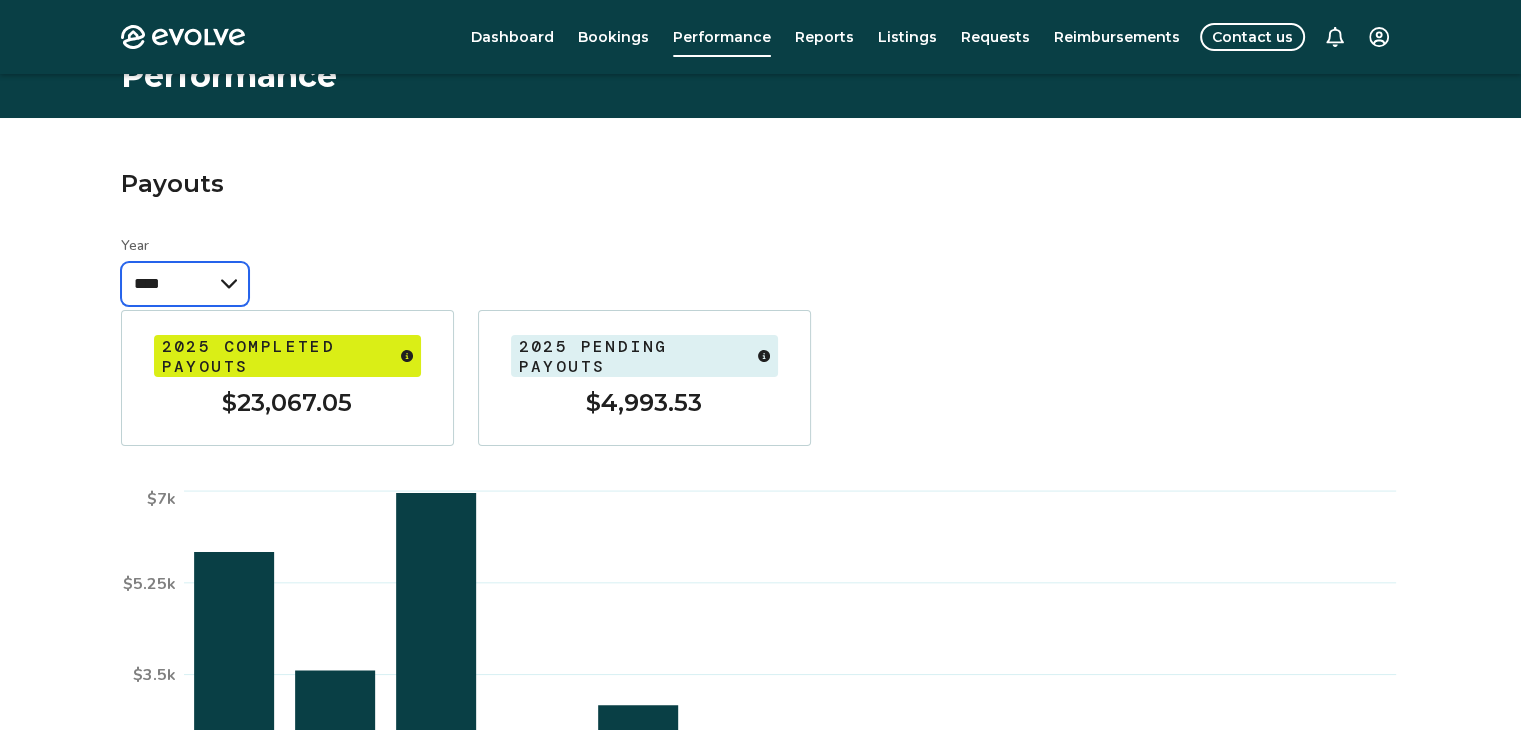 scroll, scrollTop: 0, scrollLeft: 0, axis: both 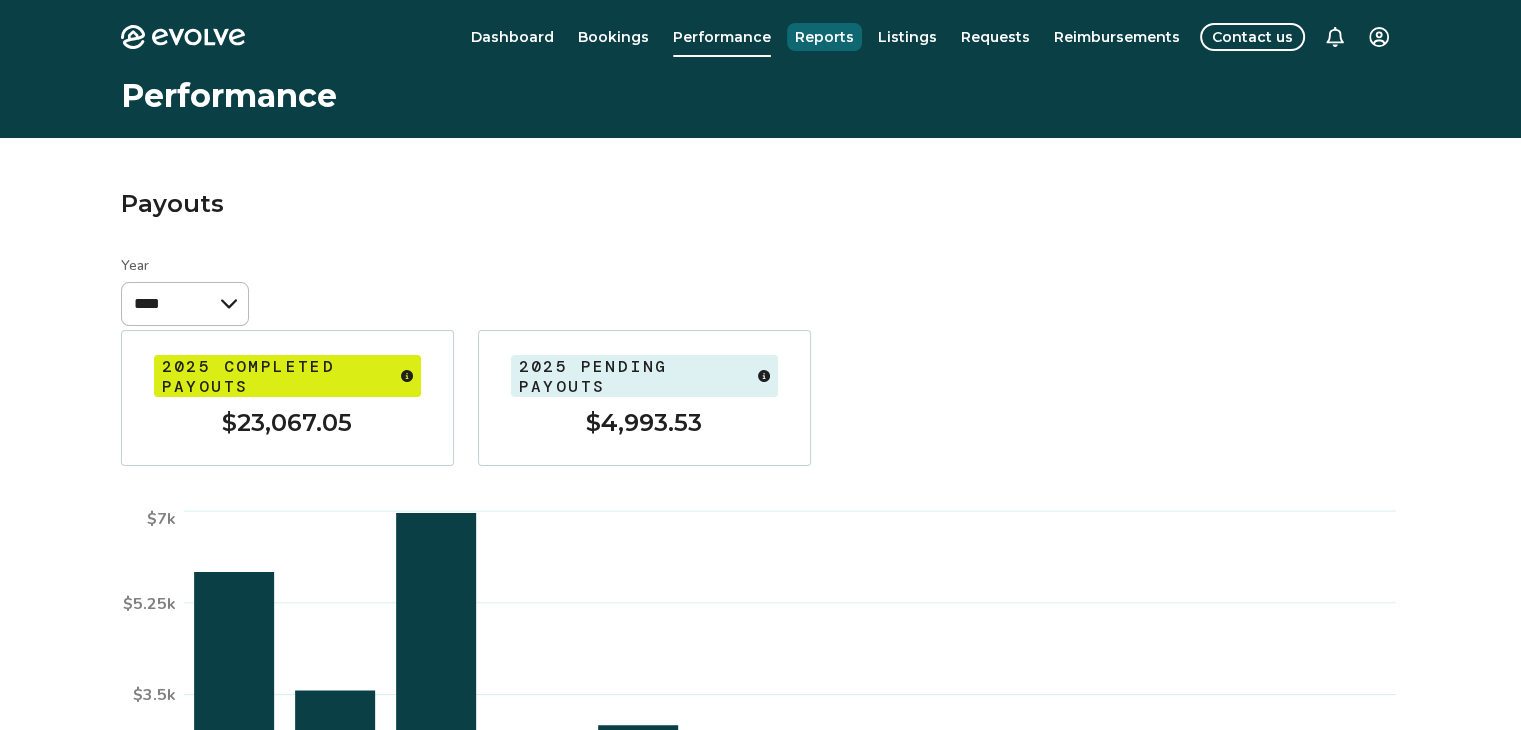 click on "Reports" at bounding box center (824, 37) 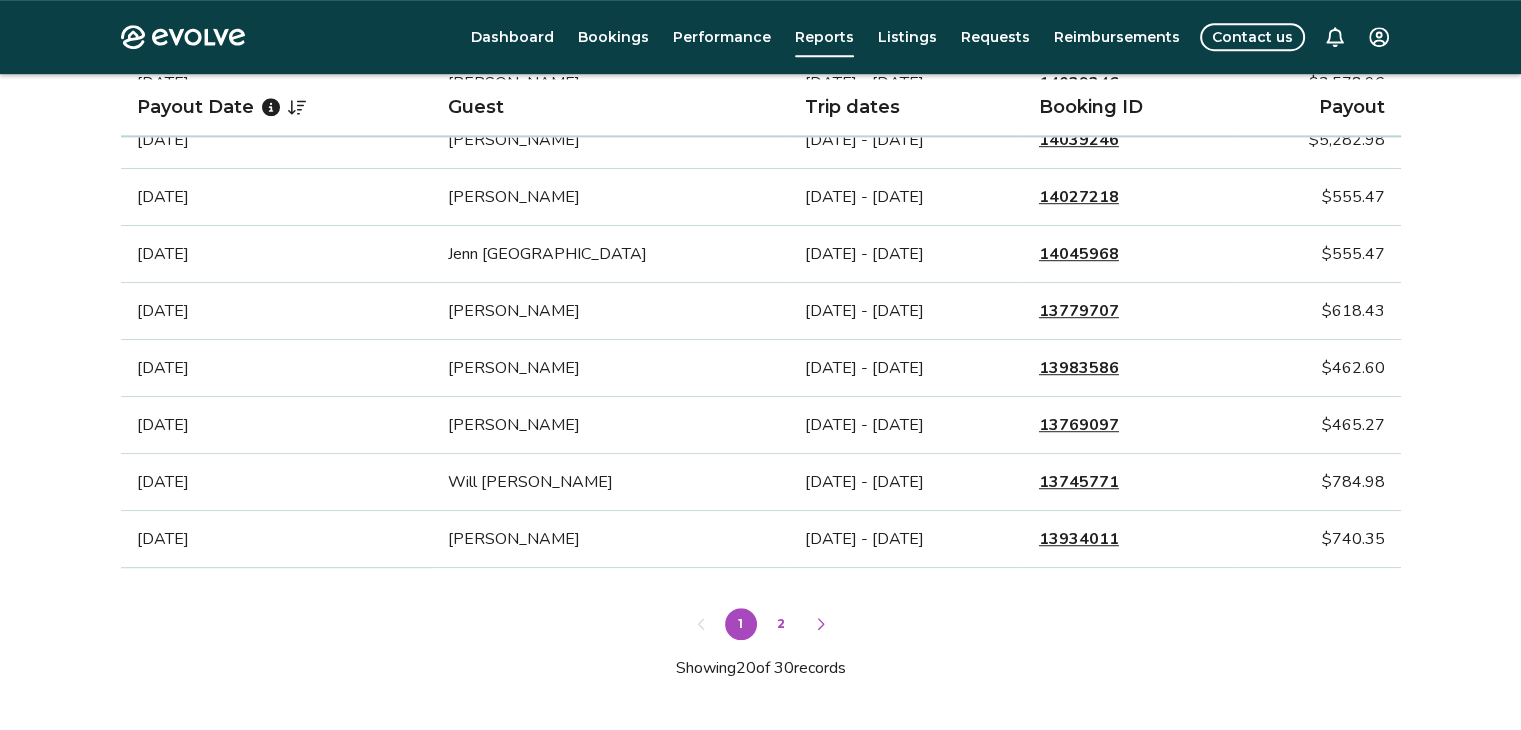 scroll, scrollTop: 1215, scrollLeft: 0, axis: vertical 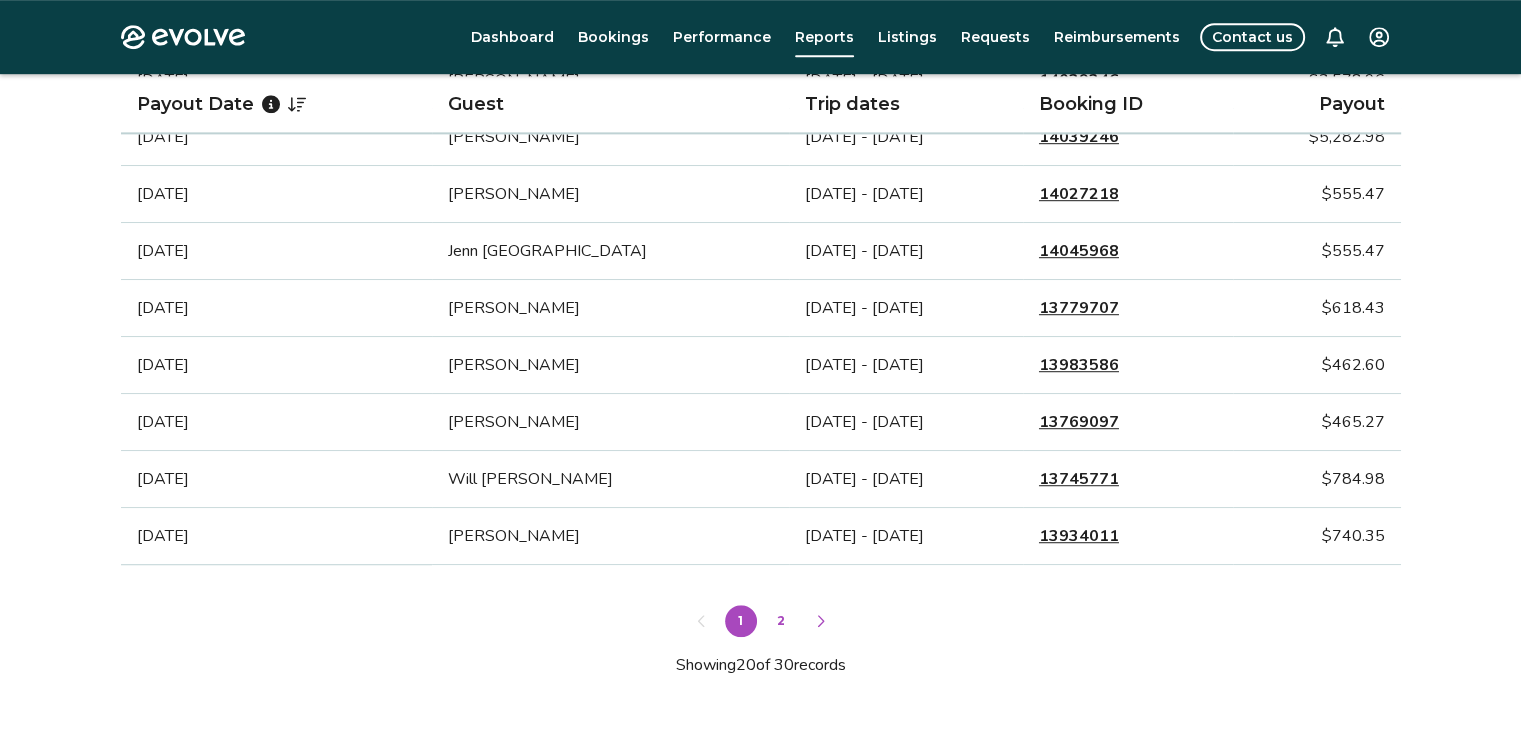 click on "2" at bounding box center [781, 621] 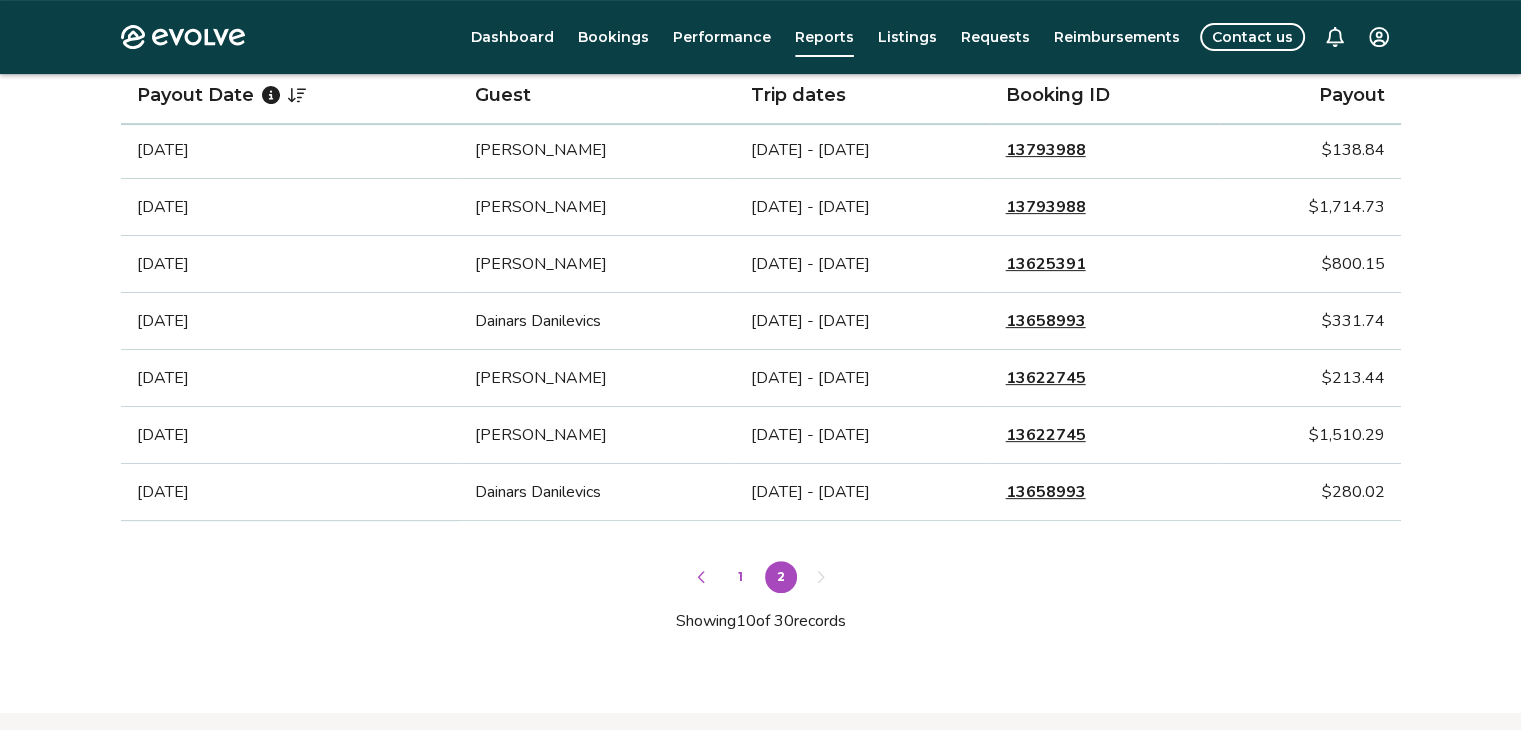 scroll, scrollTop: 680, scrollLeft: 0, axis: vertical 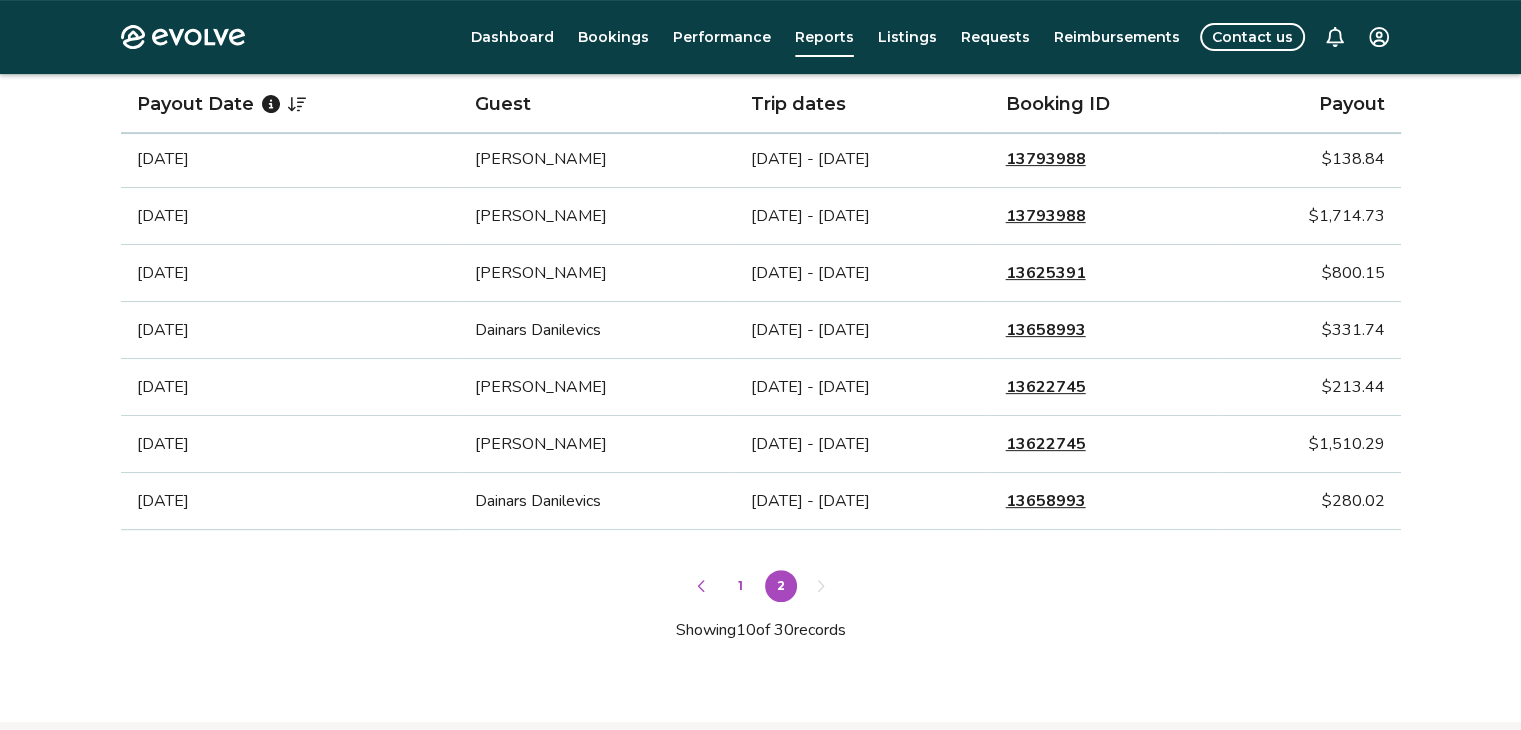 click on "1" at bounding box center [741, 586] 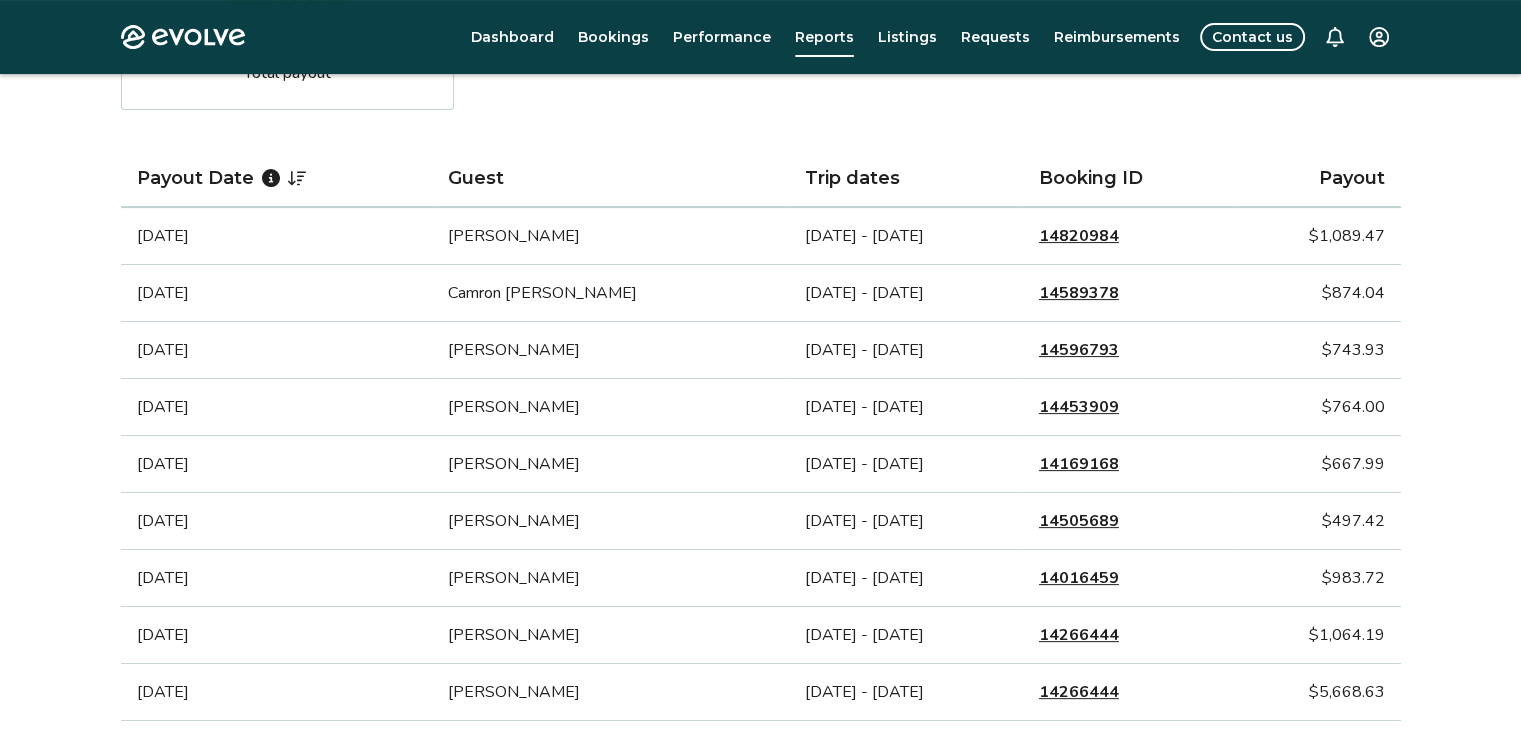 scroll, scrollTop: 446, scrollLeft: 0, axis: vertical 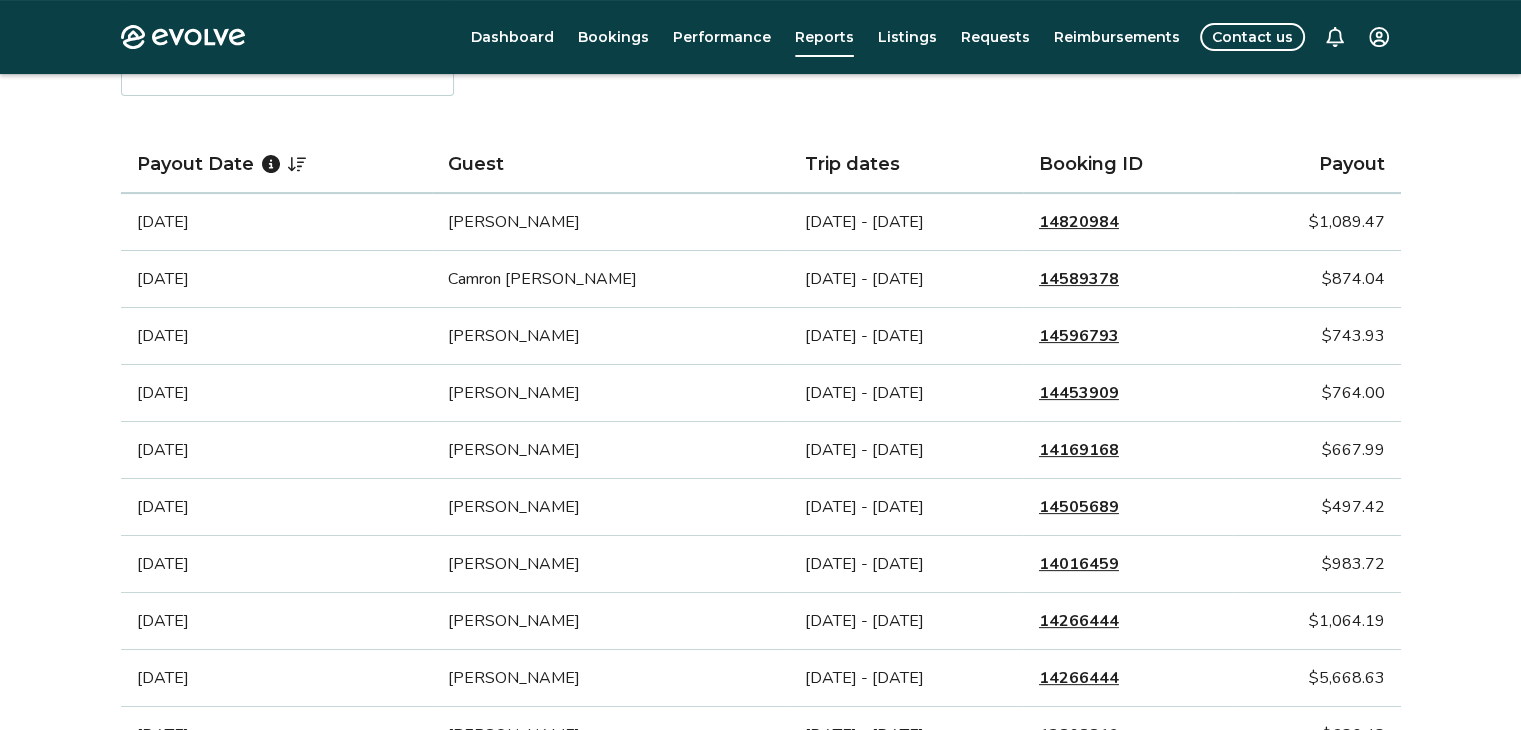 click on "14820984" at bounding box center (1079, 222) 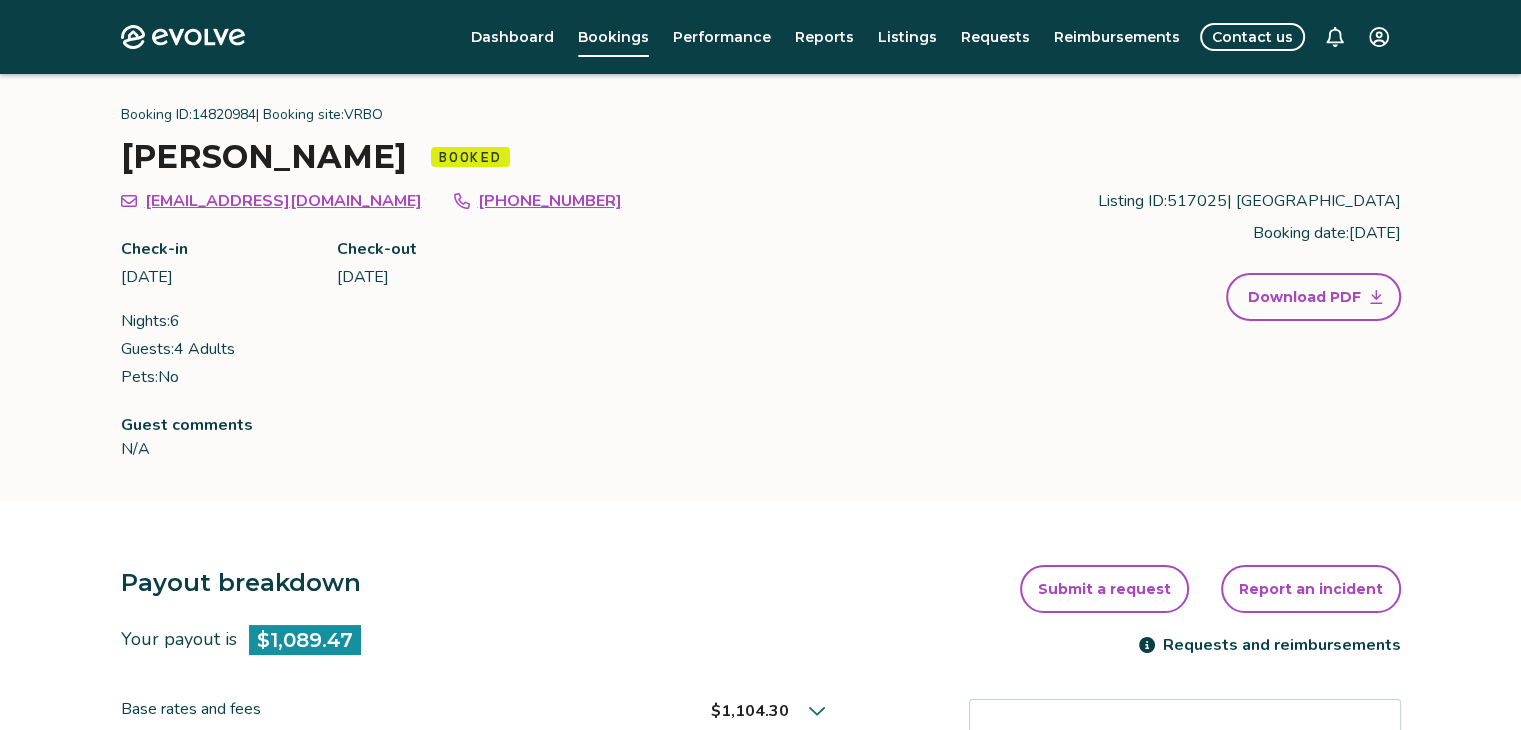 scroll, scrollTop: 57, scrollLeft: 0, axis: vertical 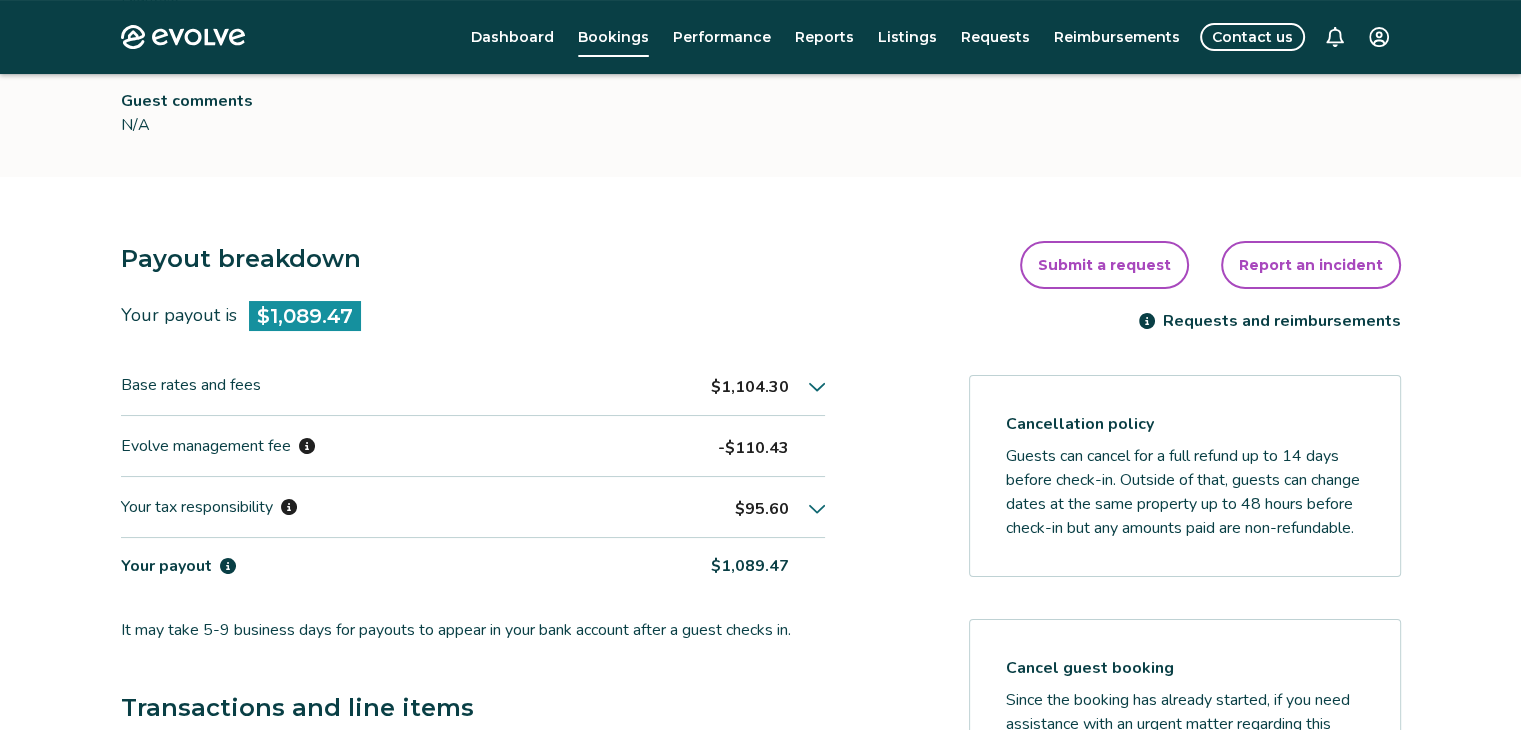 click 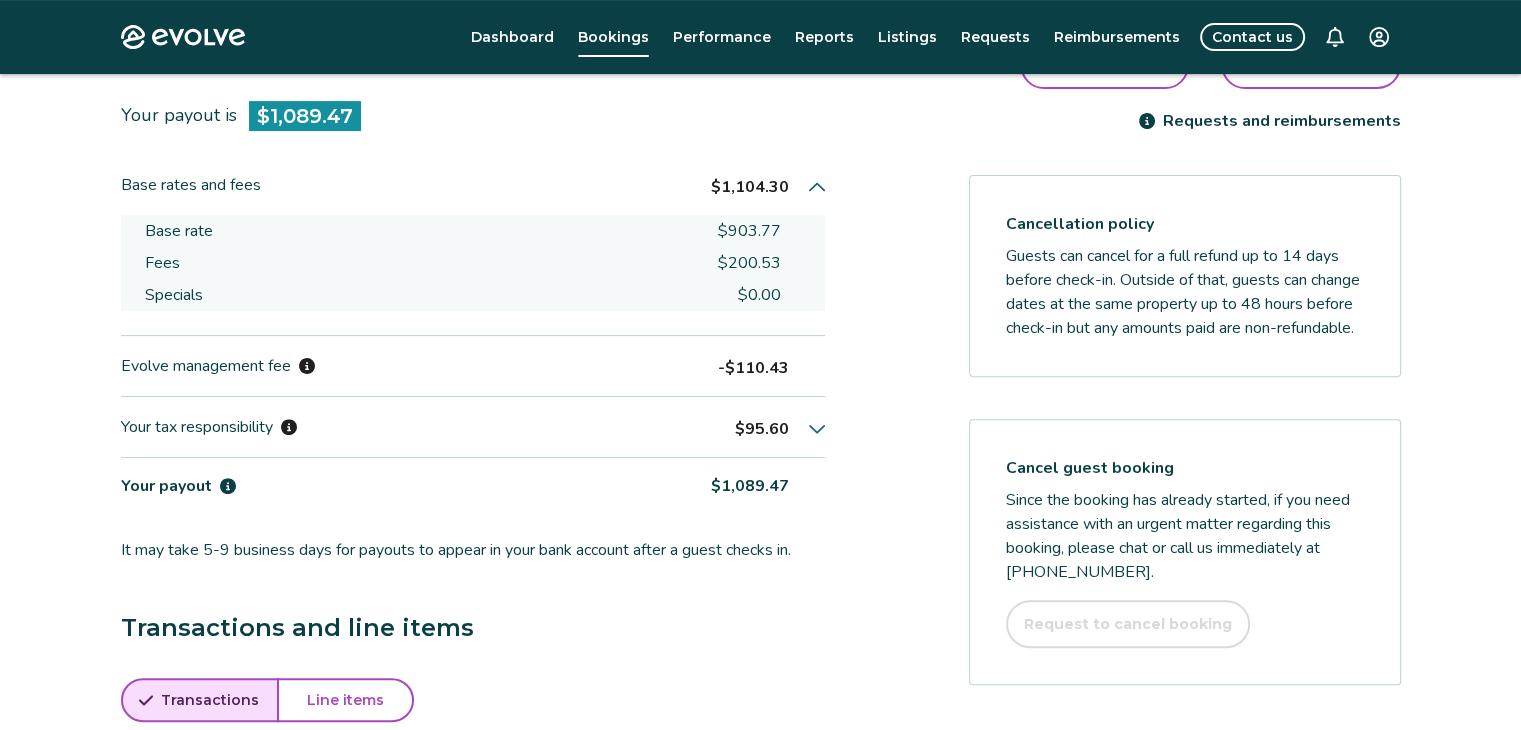 scroll, scrollTop: 592, scrollLeft: 0, axis: vertical 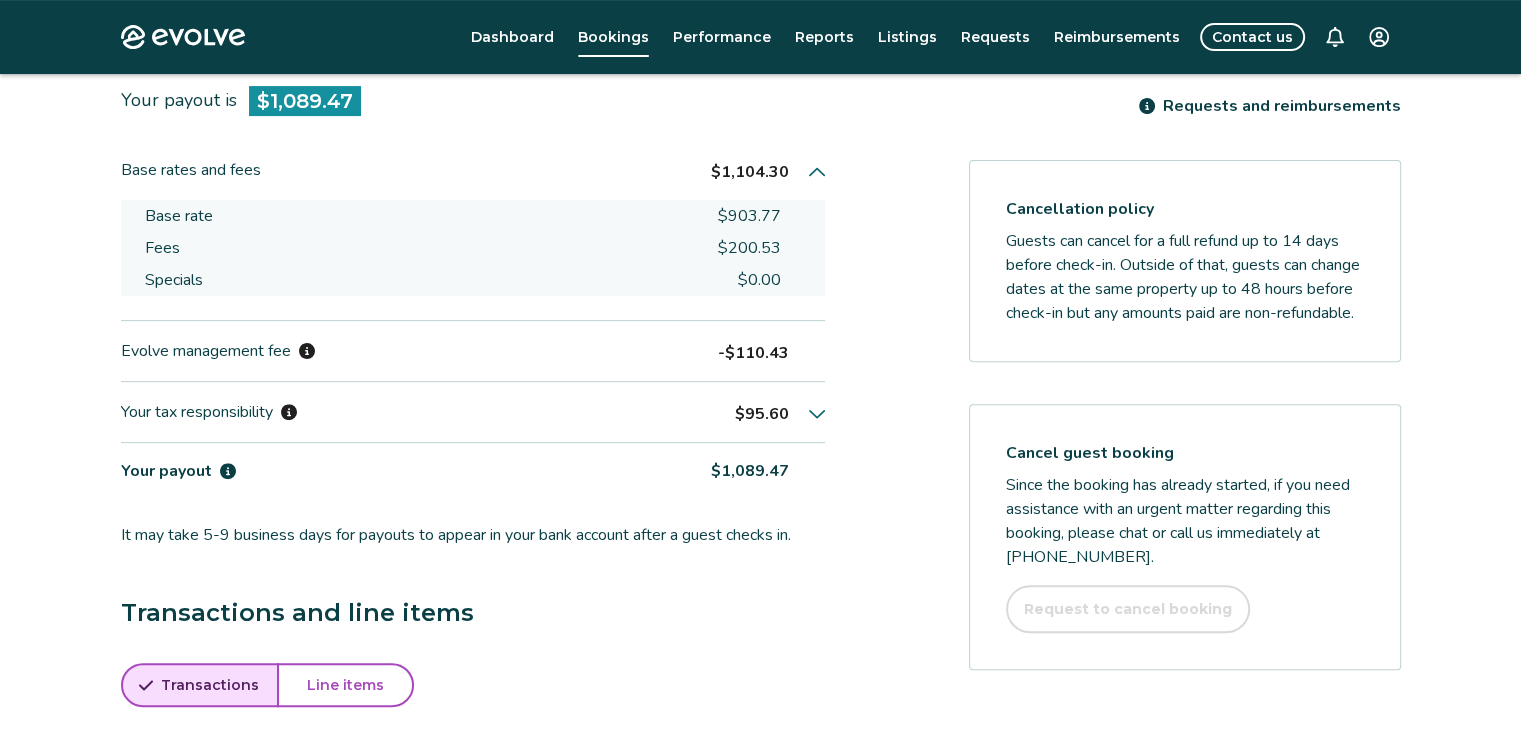 click 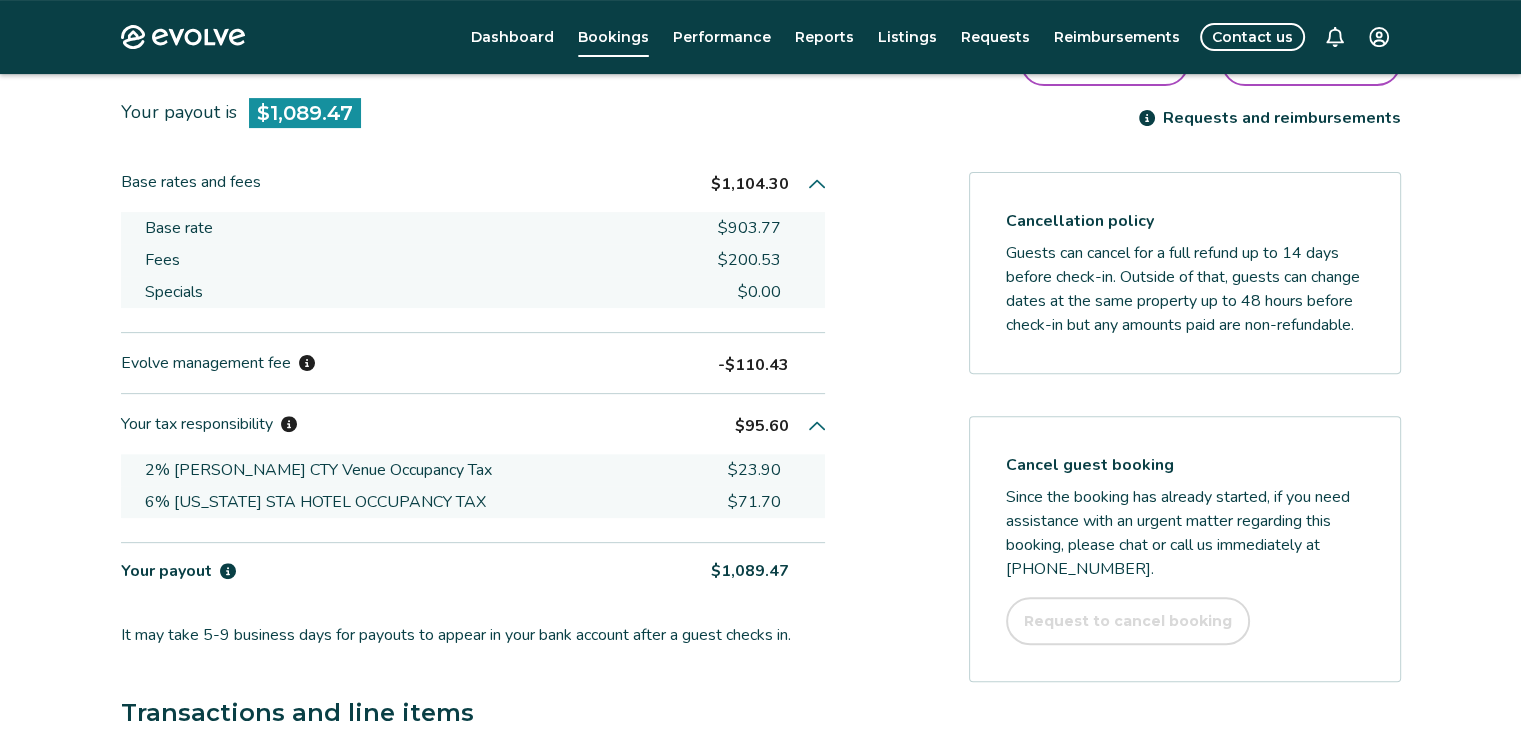 scroll, scrollTop: 586, scrollLeft: 0, axis: vertical 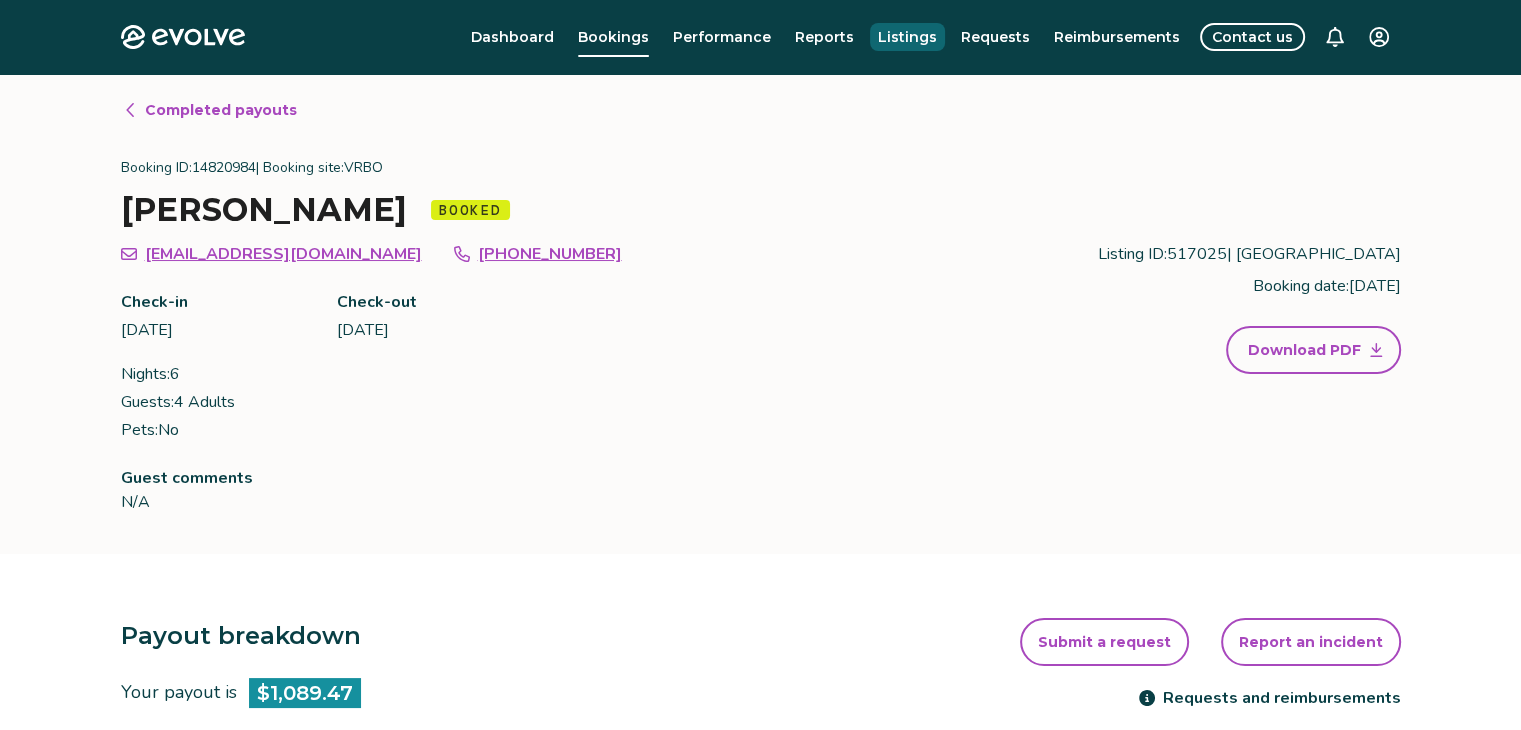 click on "Listings" at bounding box center [907, 37] 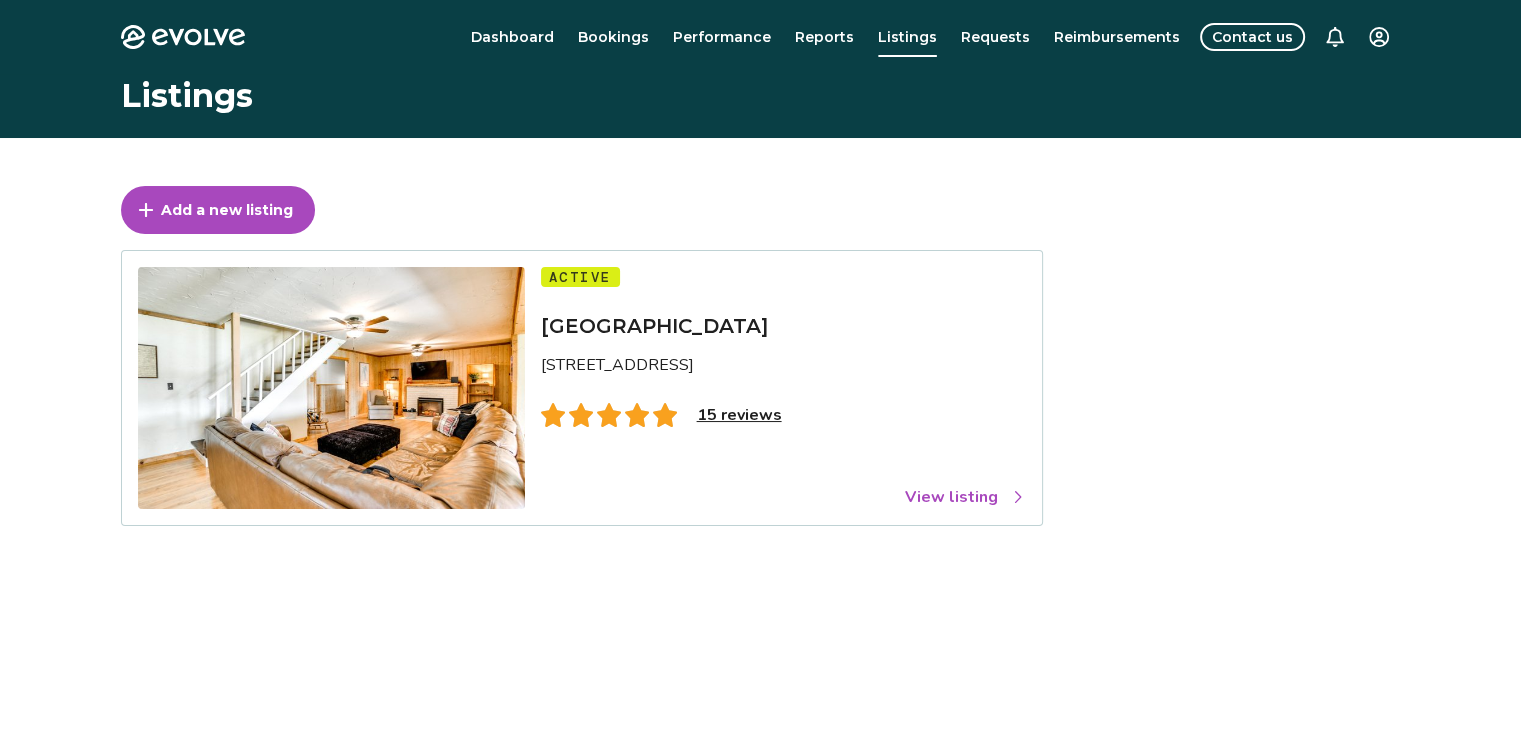 click on "15 reviews" at bounding box center (739, 415) 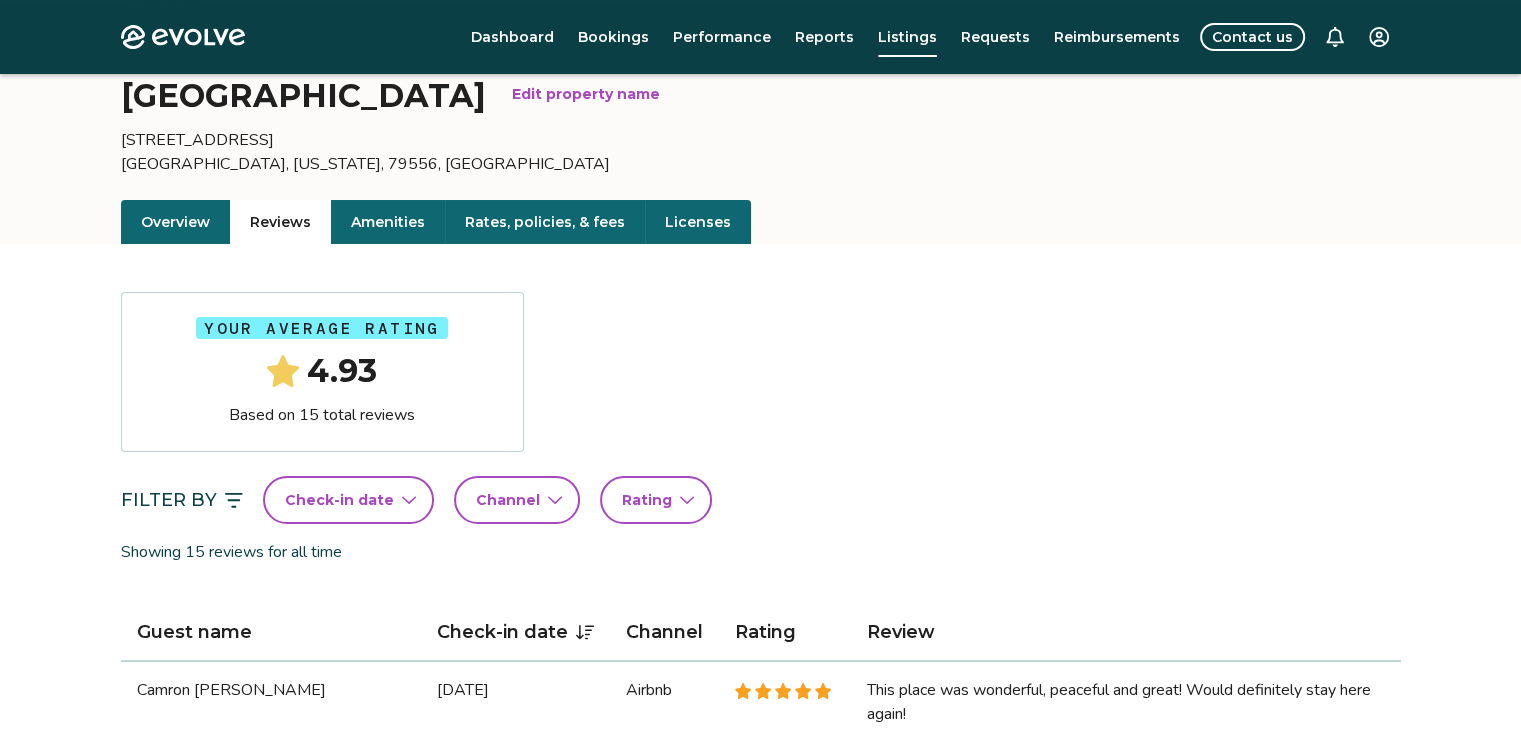 scroll, scrollTop: 82, scrollLeft: 0, axis: vertical 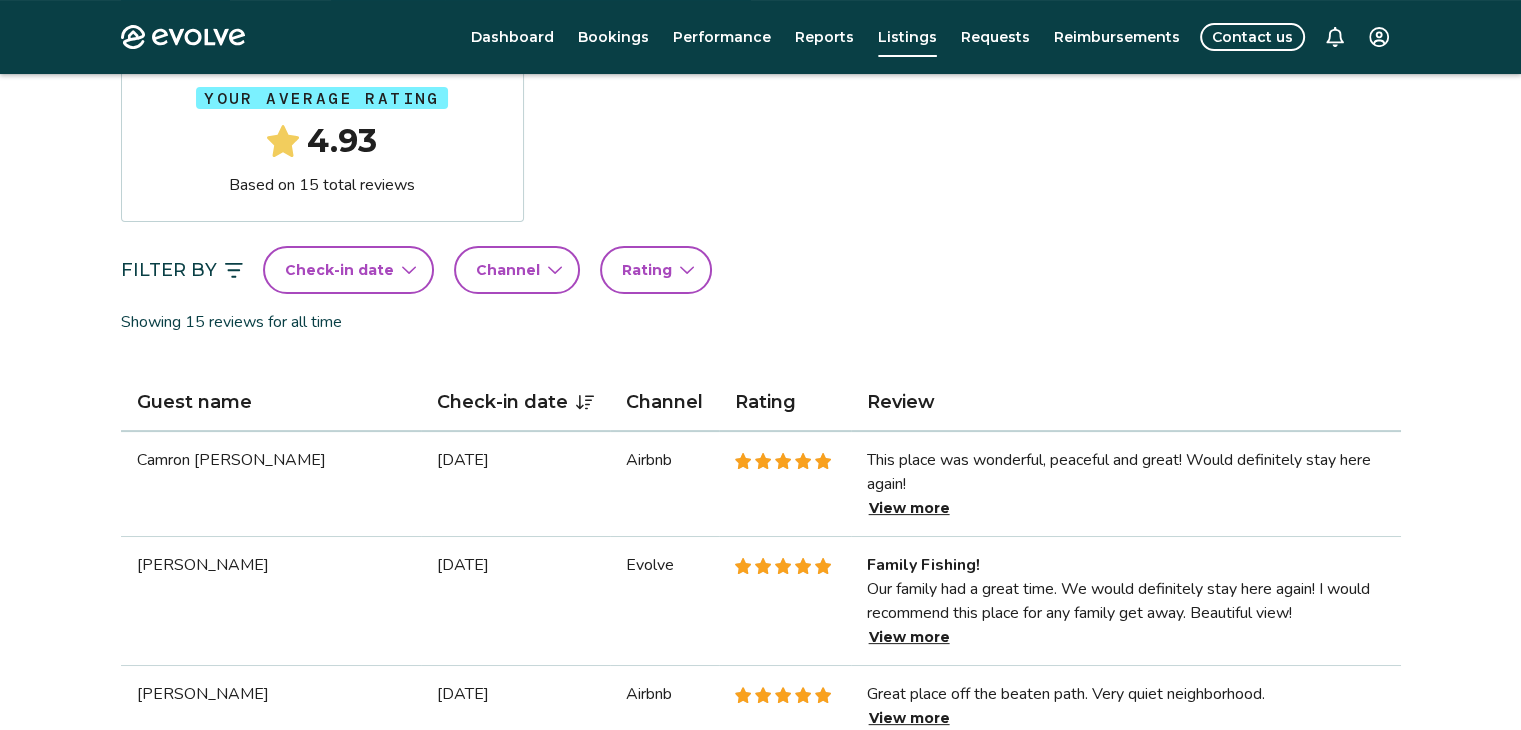 click on "Channel" at bounding box center [508, 270] 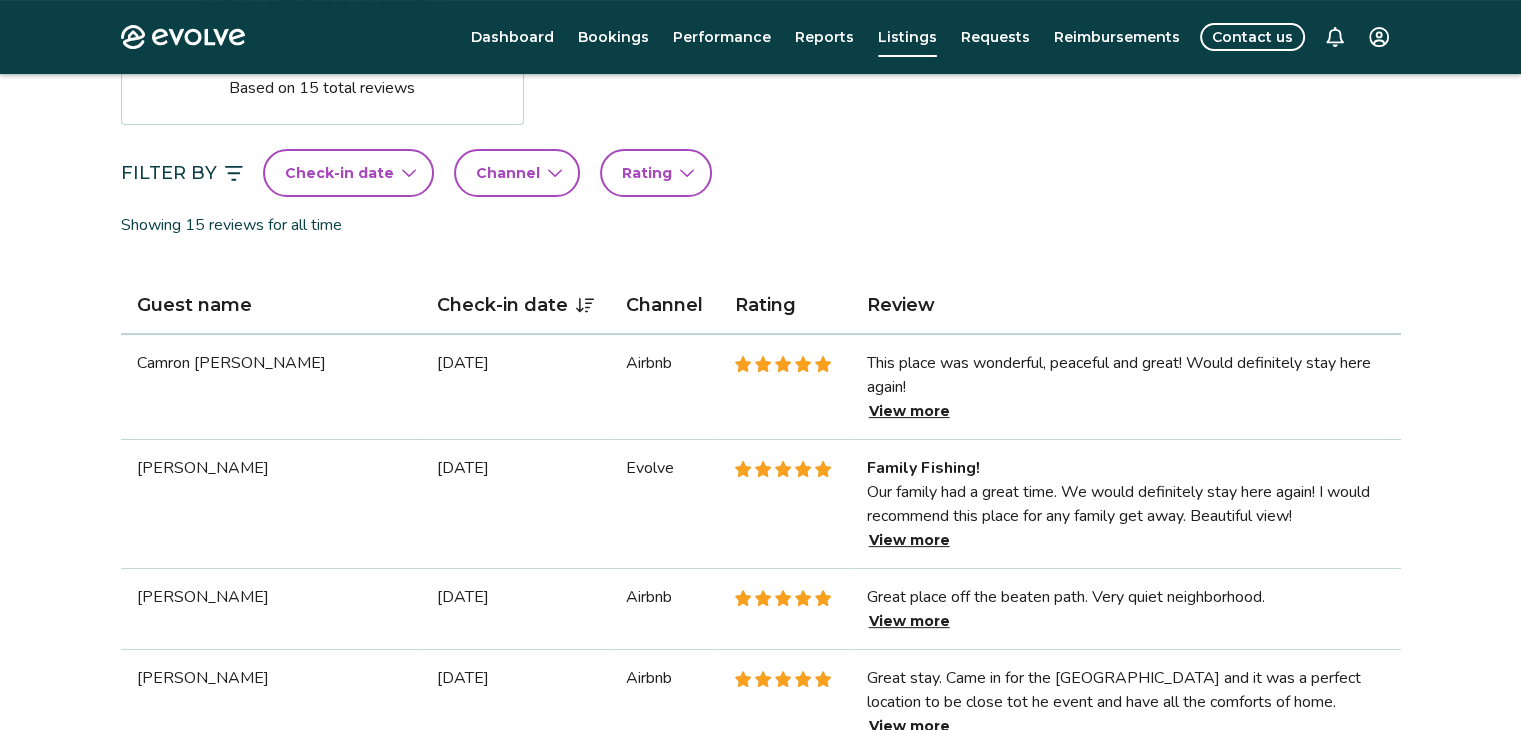 scroll, scrollTop: 473, scrollLeft: 0, axis: vertical 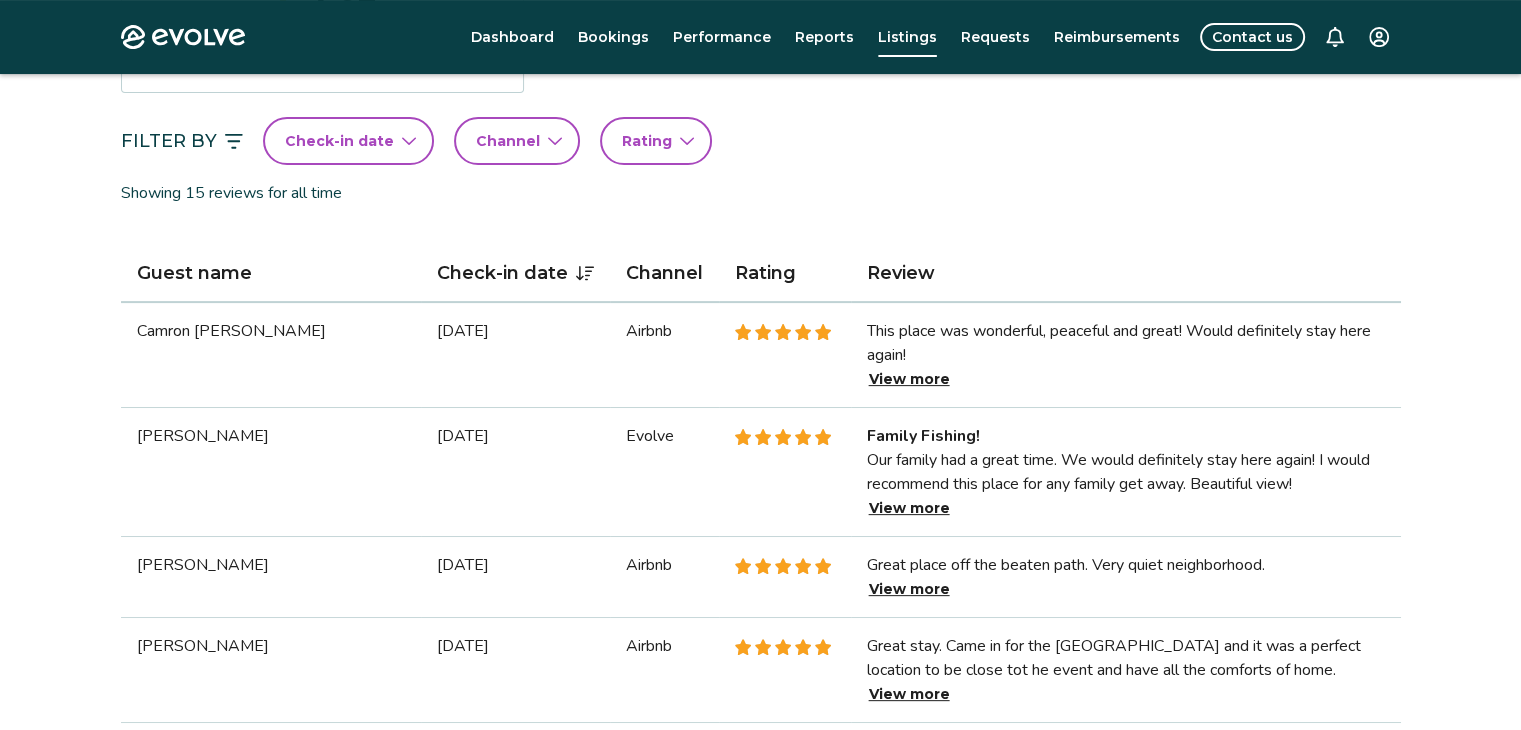 click on "Channel" at bounding box center (517, 141) 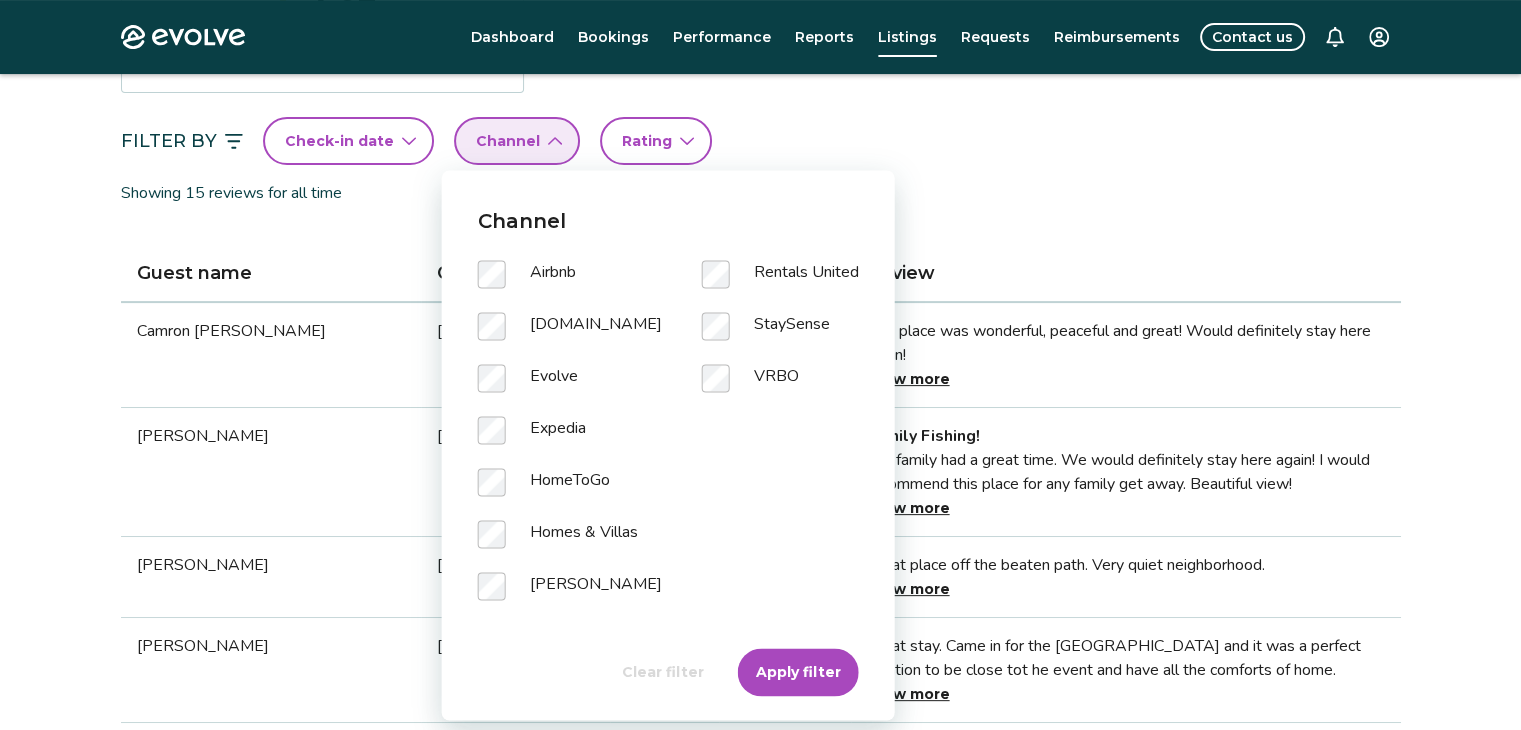 click on "Showing 15 reviews for all time" at bounding box center [761, 193] 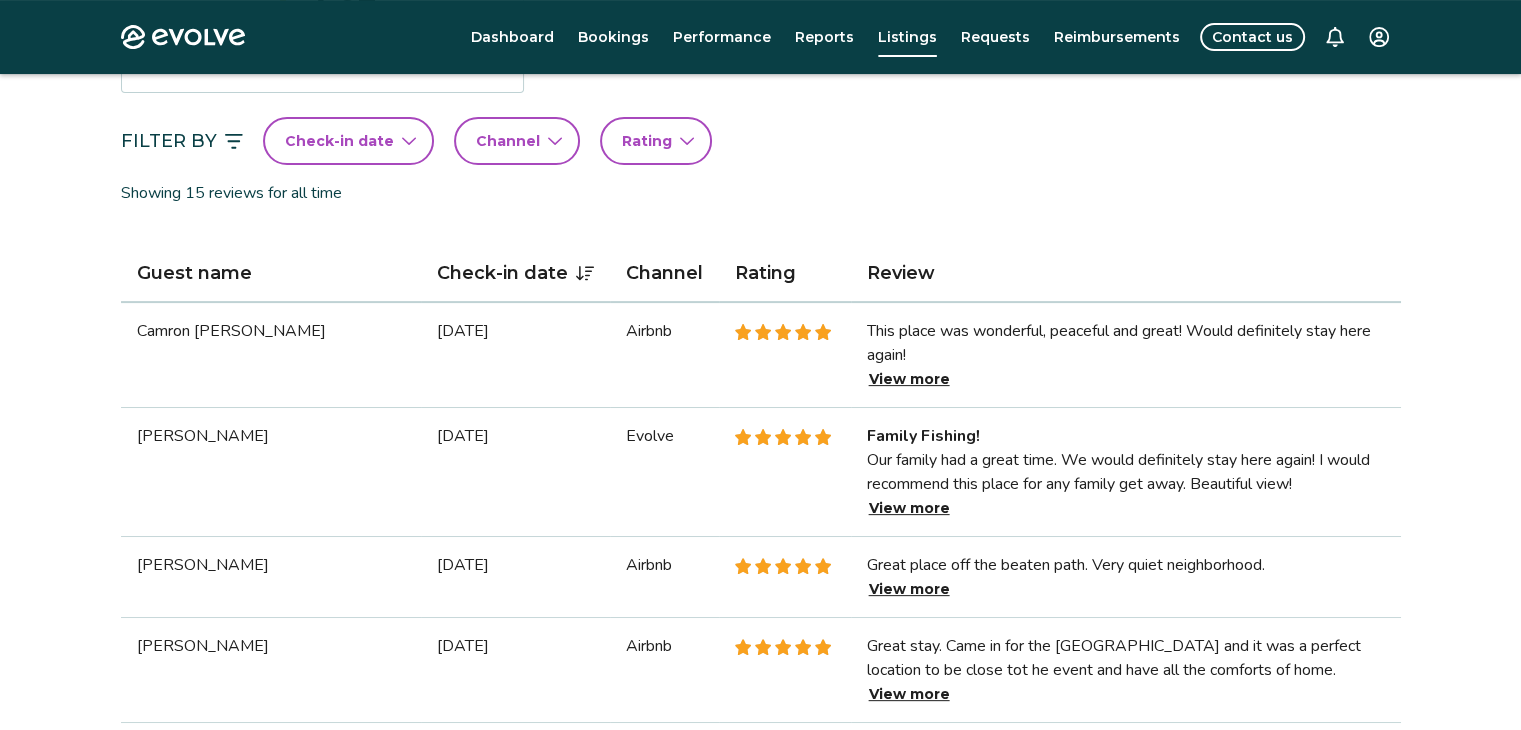 click 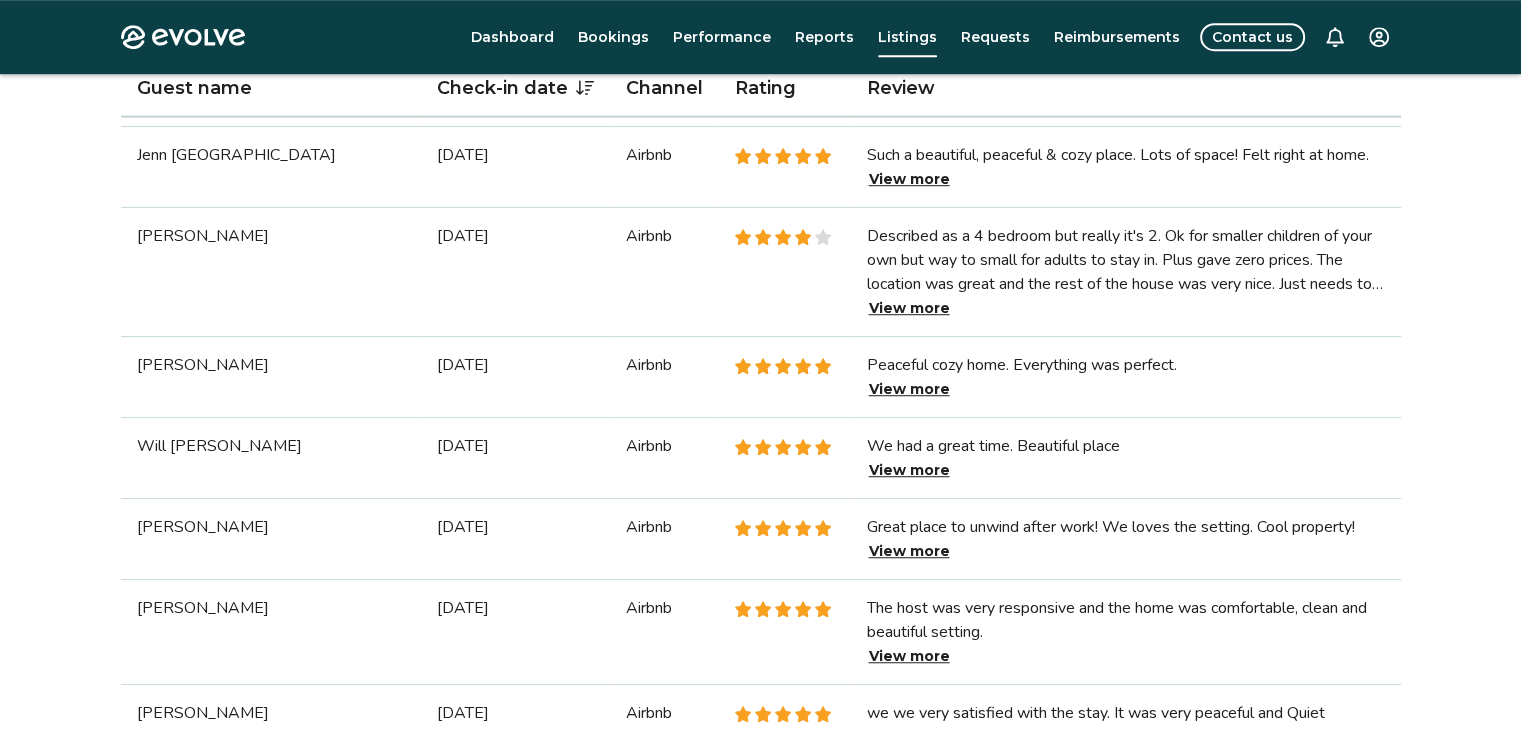 scroll, scrollTop: 1332, scrollLeft: 0, axis: vertical 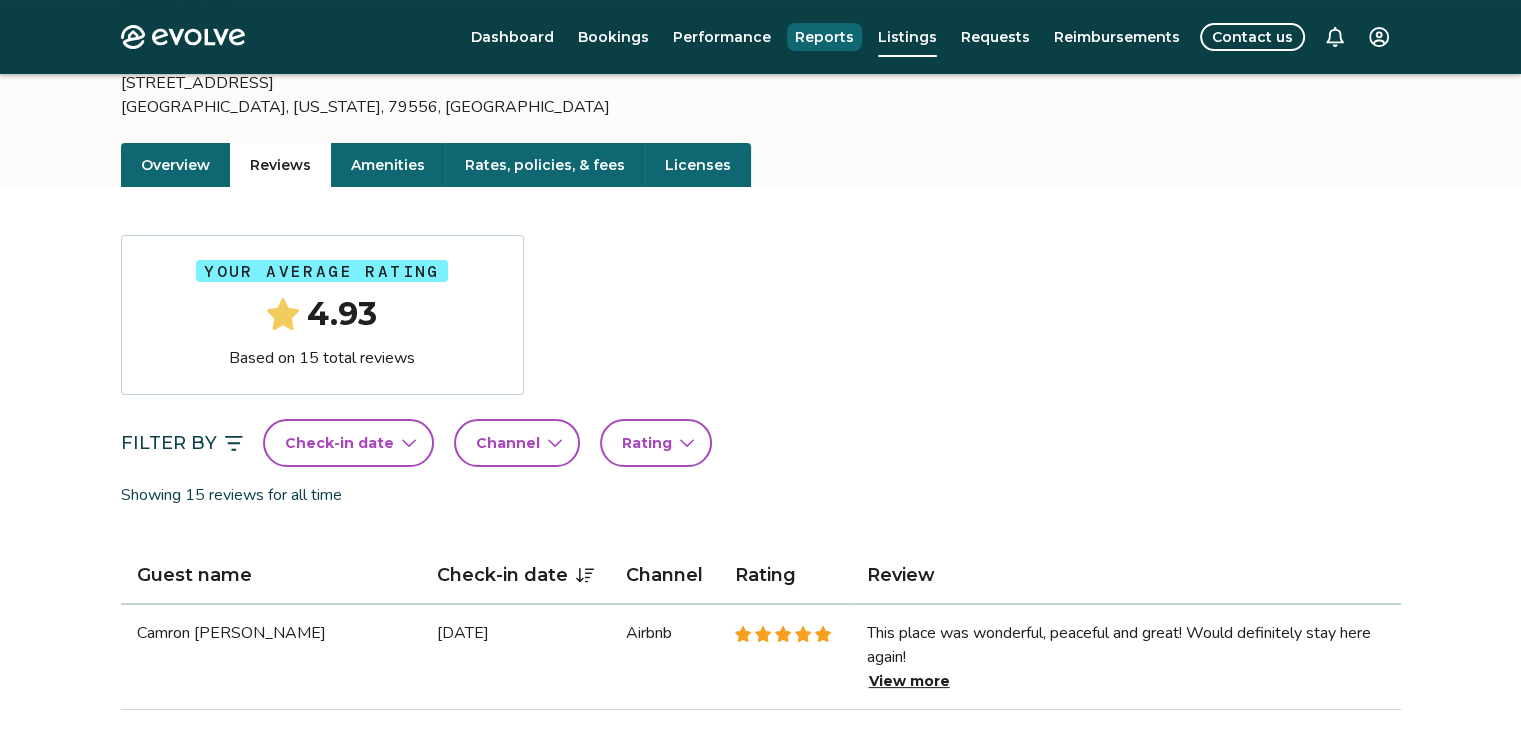 click on "Reports" at bounding box center (824, 37) 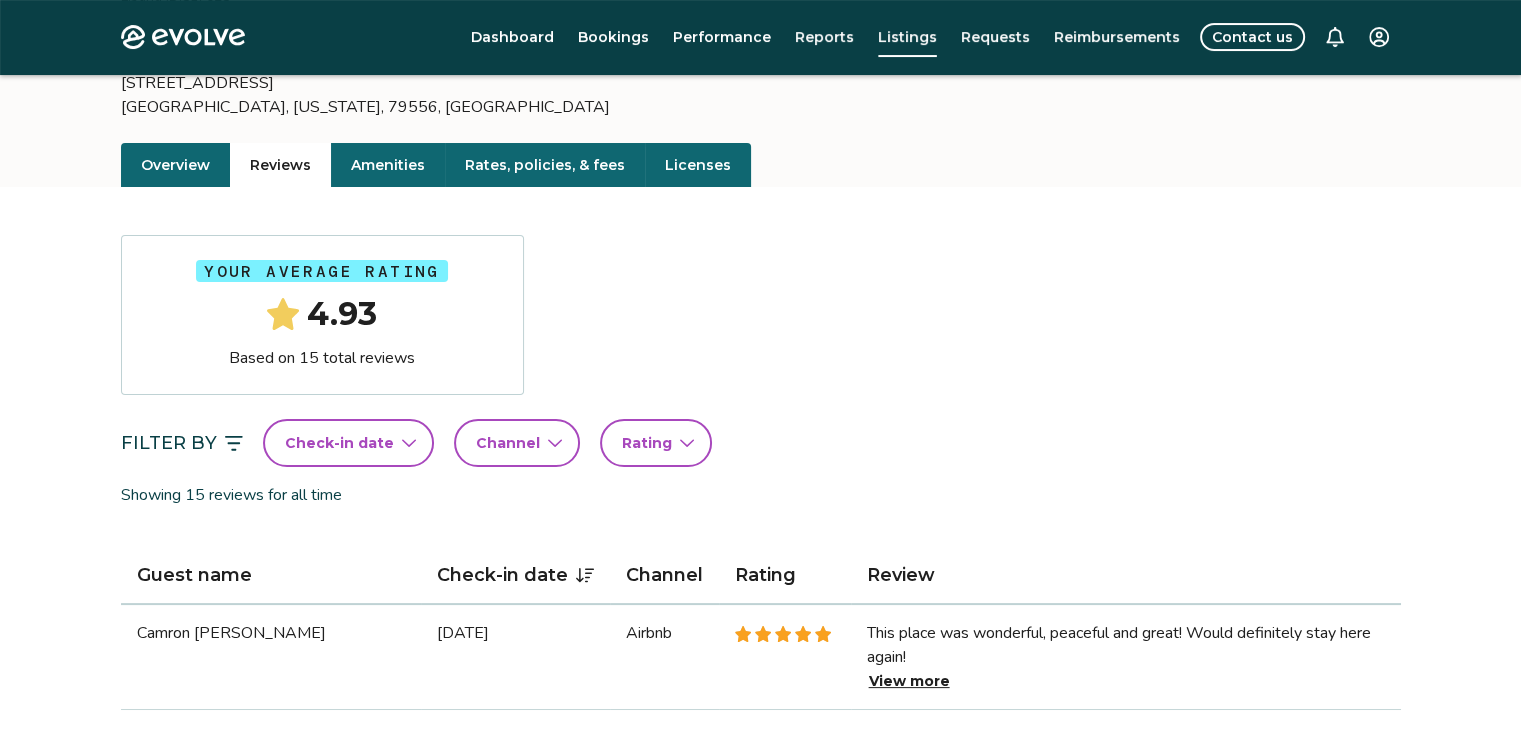scroll, scrollTop: 0, scrollLeft: 0, axis: both 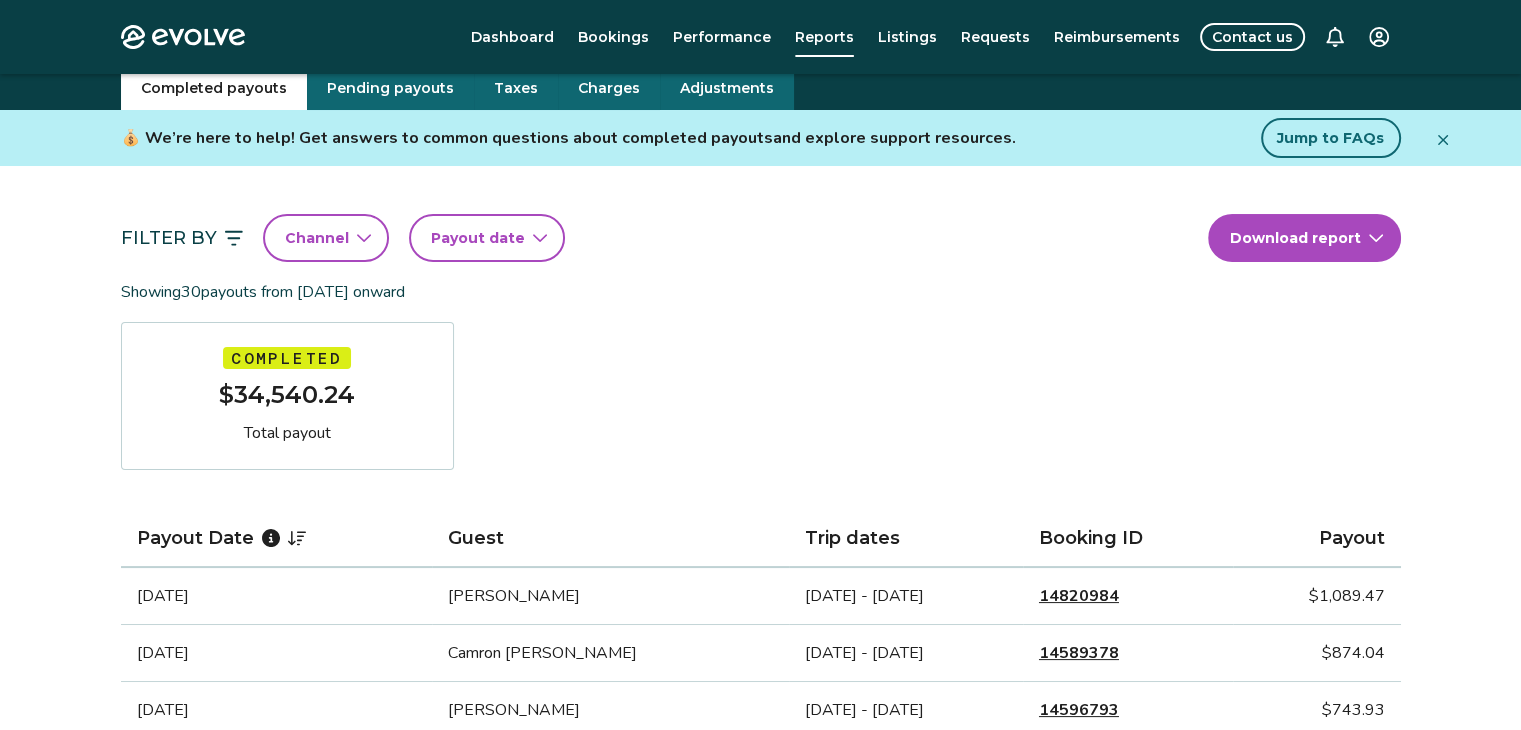 click on "Channel" at bounding box center (317, 238) 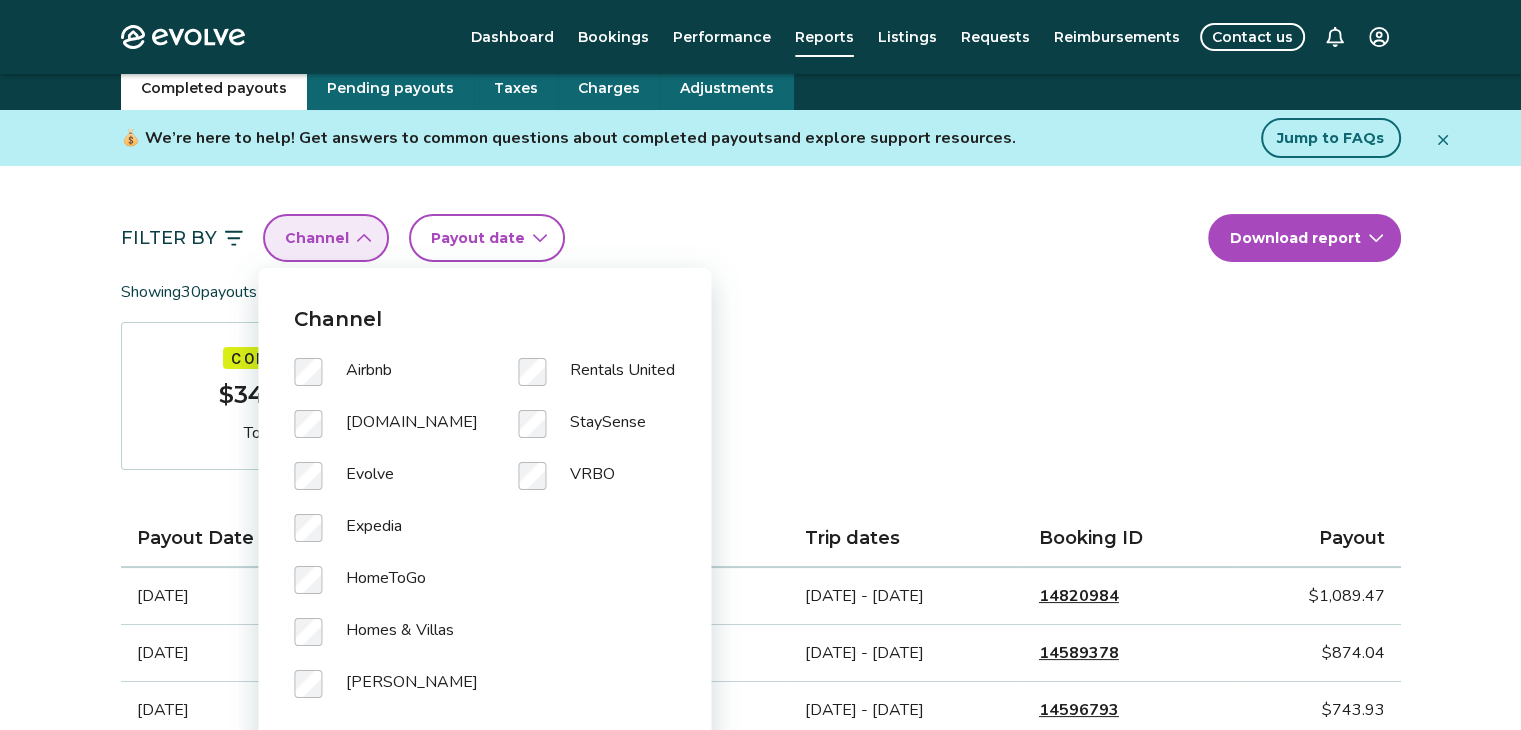 click on "Filter By  Channel Payout date Download   report Showing  30  payouts   from [DATE] onward Completed $34,540.24 Total payout Payout Date Guest Trip dates Booking ID Payout [DATE] [PERSON_NAME] [DATE] - [DATE] 14820984 $1,089.47 [DATE] [PERSON_NAME] [DATE] - [DATE] 14589378 $874.04 [DATE] [PERSON_NAME] [DATE] - [DATE] 14596793 $743.93 [DATE] [PERSON_NAME] [DATE] - [DATE] 14453909 $764.00 [DATE] [PERSON_NAME] [DATE] - [DATE] 14169168 $667.99 [DATE] [PERSON_NAME] [DATE] - [DATE] 14505689 $497.42 [DATE] [PERSON_NAME] [DATE] - [DATE] 14016459 $983.72 [DATE] [PERSON_NAME] [DATE] - [DATE] 14266444 $1,064.19 [DATE] [PERSON_NAME] [DATE] - [DATE] 14266444 $5,668.63 [DATE] [PERSON_NAME] [DATE] - [DATE] 13808819 $630.48 [DATE] [PERSON_NAME] [DATE] - [DATE] 14289796 $665.77 [DATE] [PERSON_NAME] [DATE] - [DATE] 14039246 $3,578.96 [DATE] [PERSON_NAME] 14039246 1 2 20" at bounding box center [761, 1017] 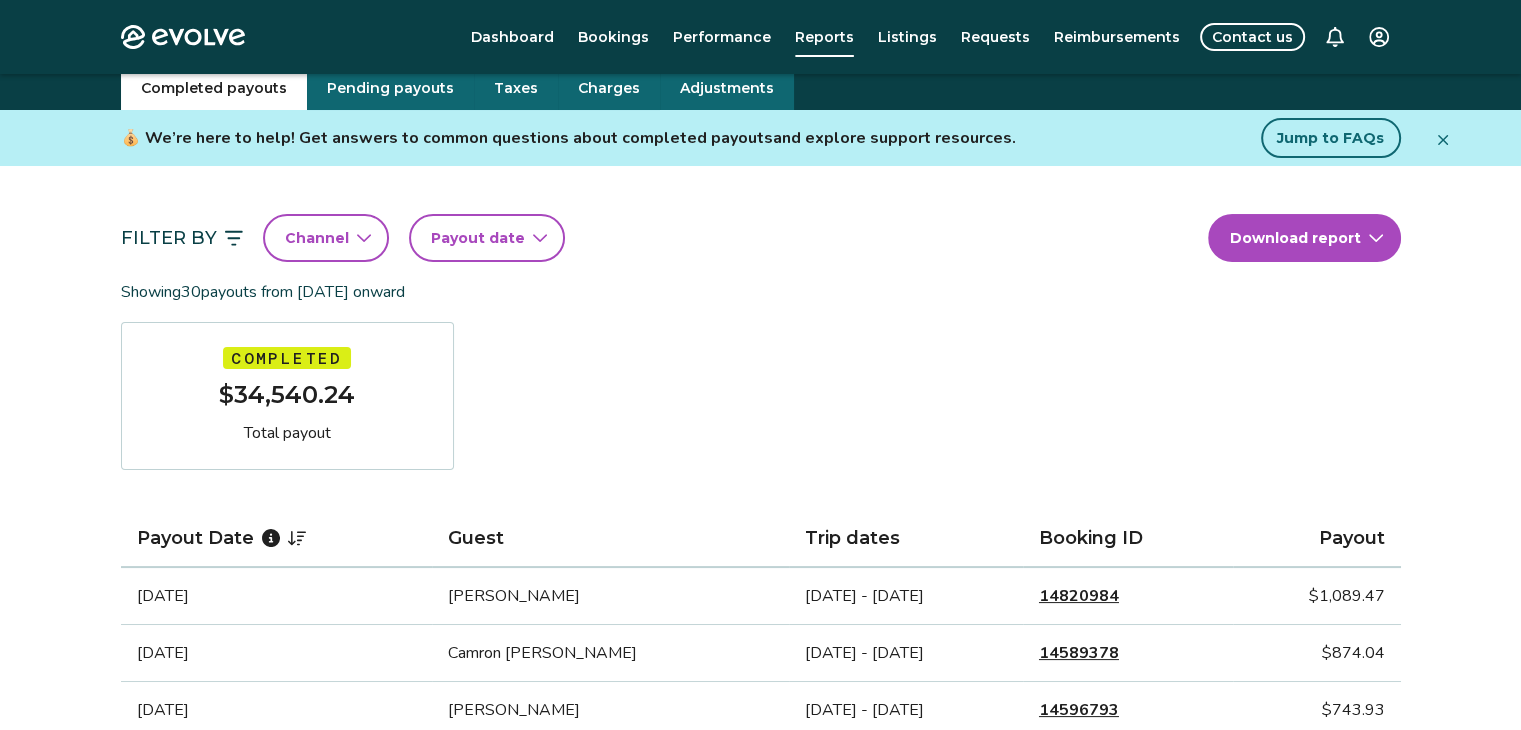 click on "Charges" at bounding box center [609, 88] 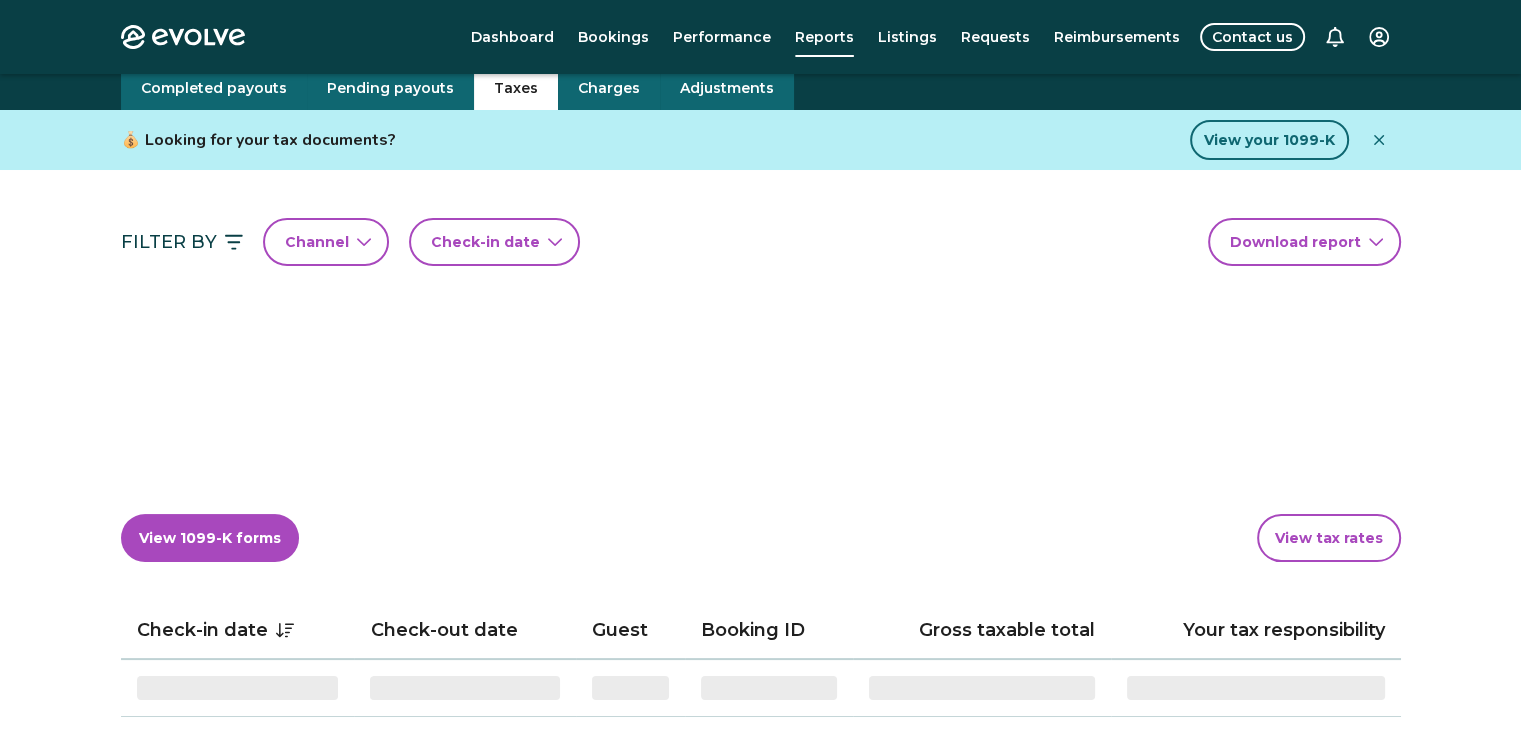 click on "Taxes" at bounding box center (516, 88) 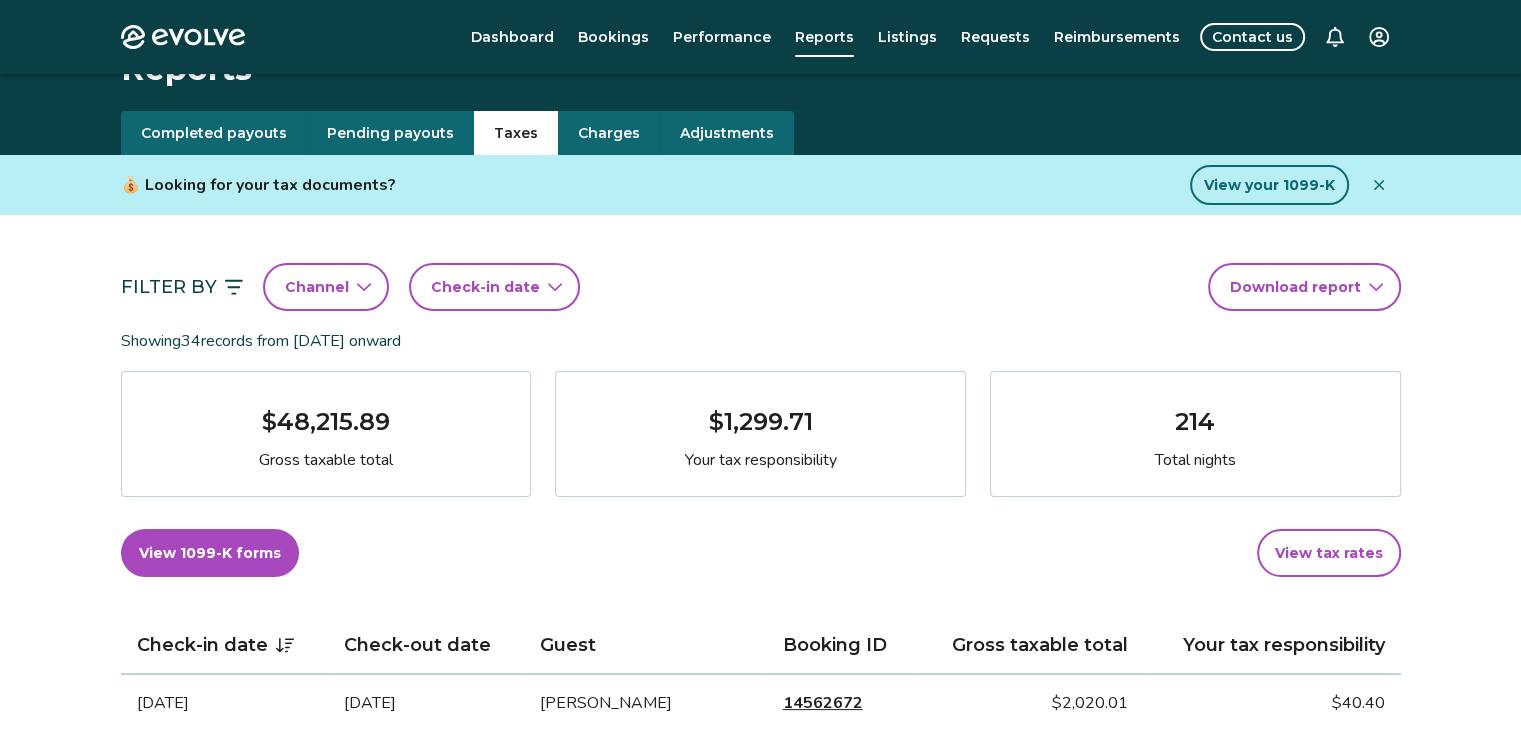 scroll, scrollTop: 33, scrollLeft: 0, axis: vertical 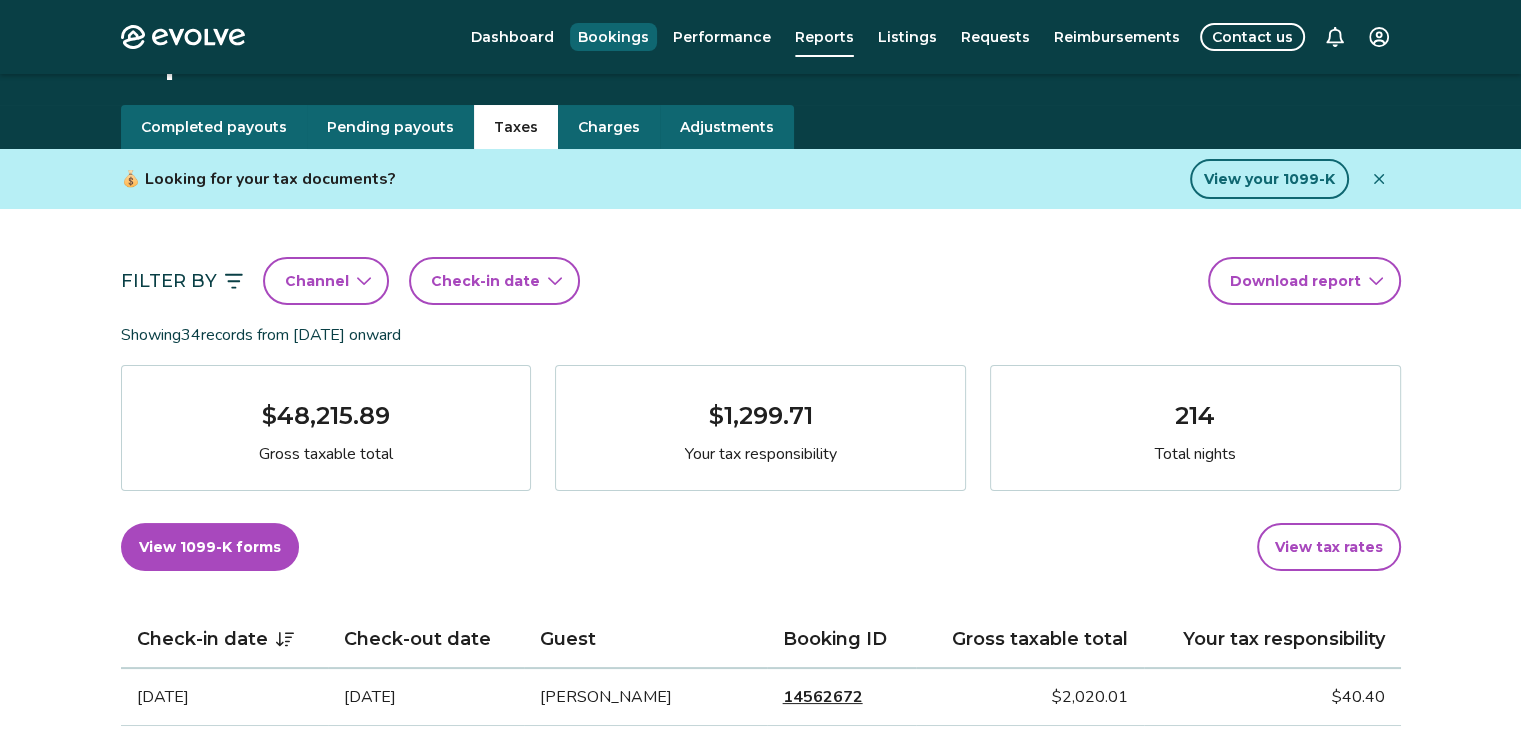 click on "Bookings" at bounding box center [613, 37] 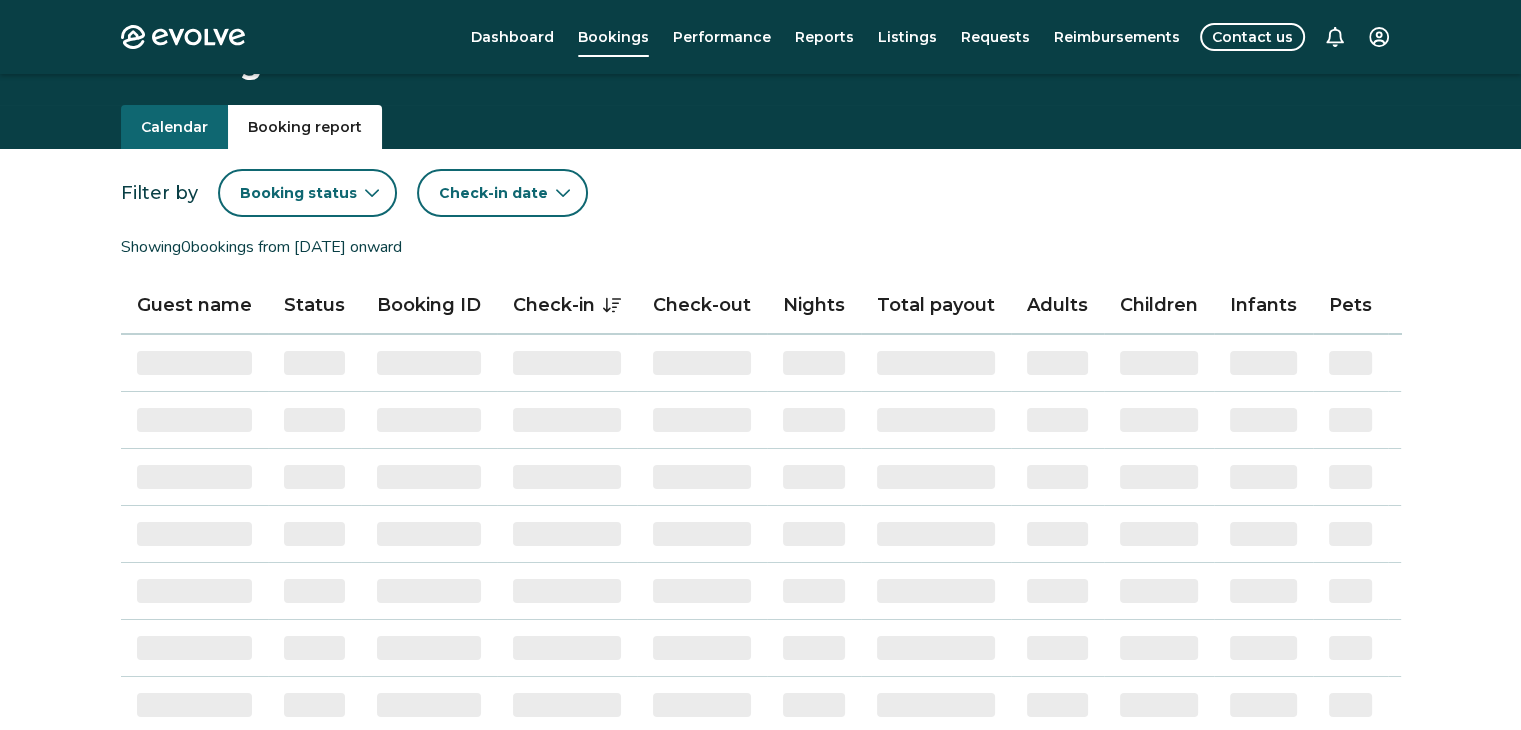 click on "Booking report" at bounding box center (305, 127) 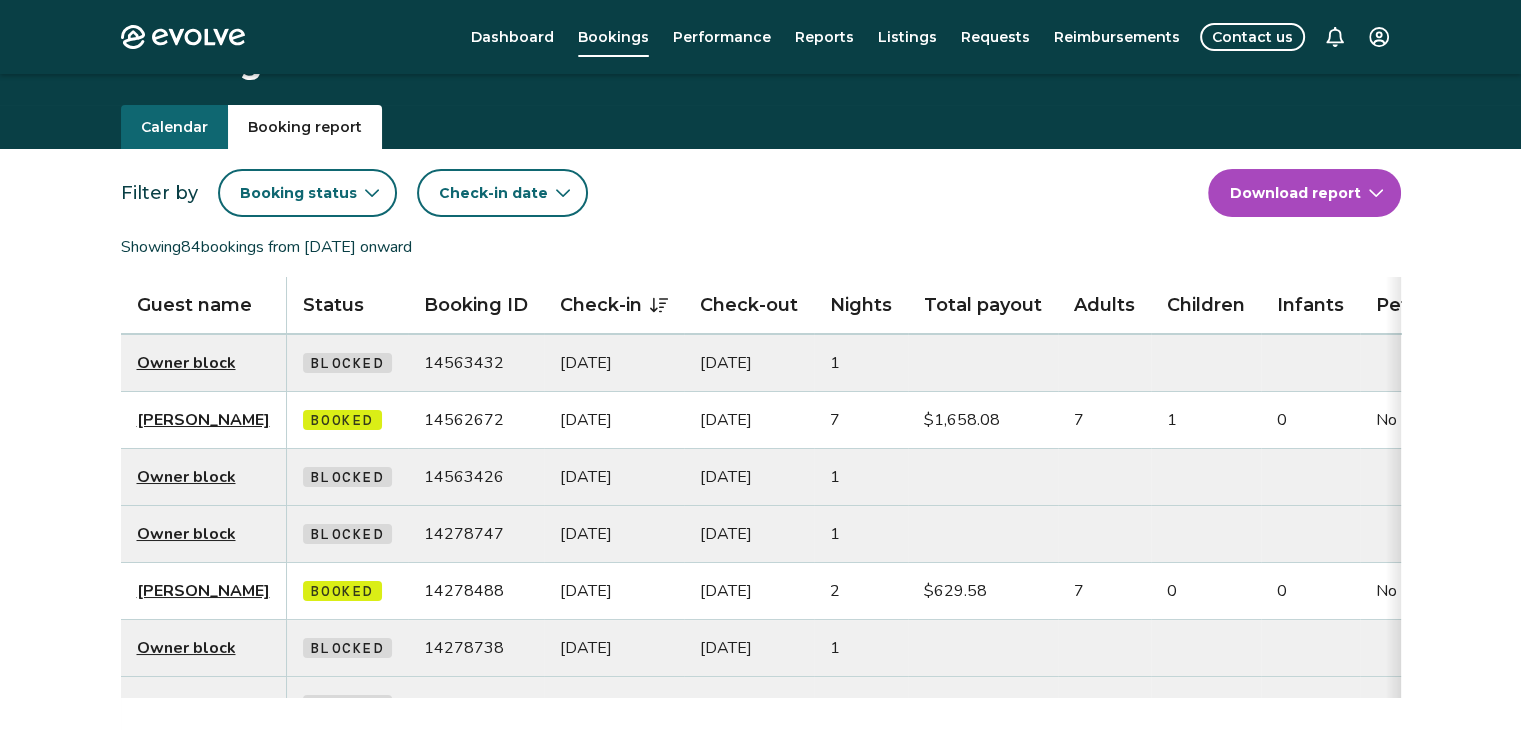 scroll, scrollTop: 0, scrollLeft: 32, axis: horizontal 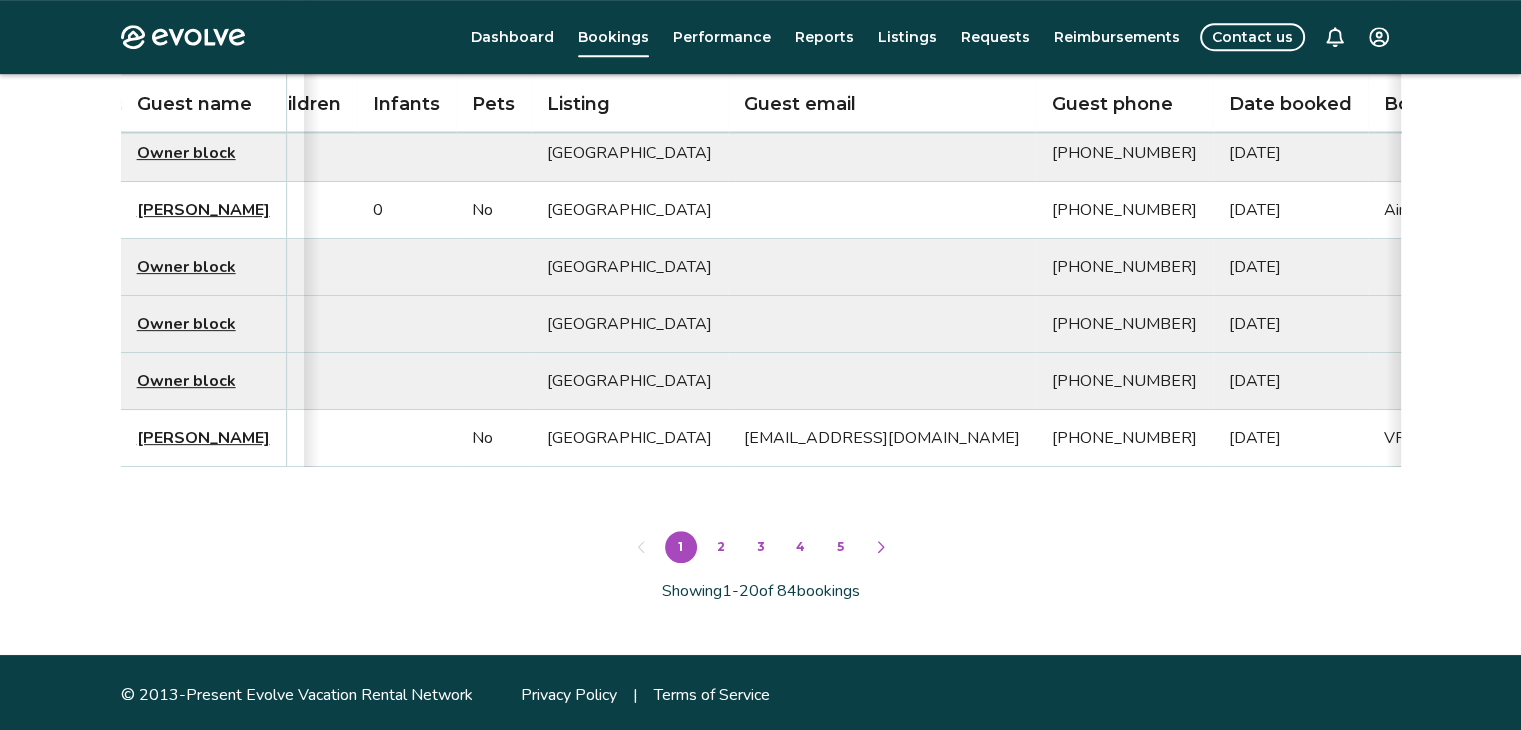 click on "2" at bounding box center (721, 547) 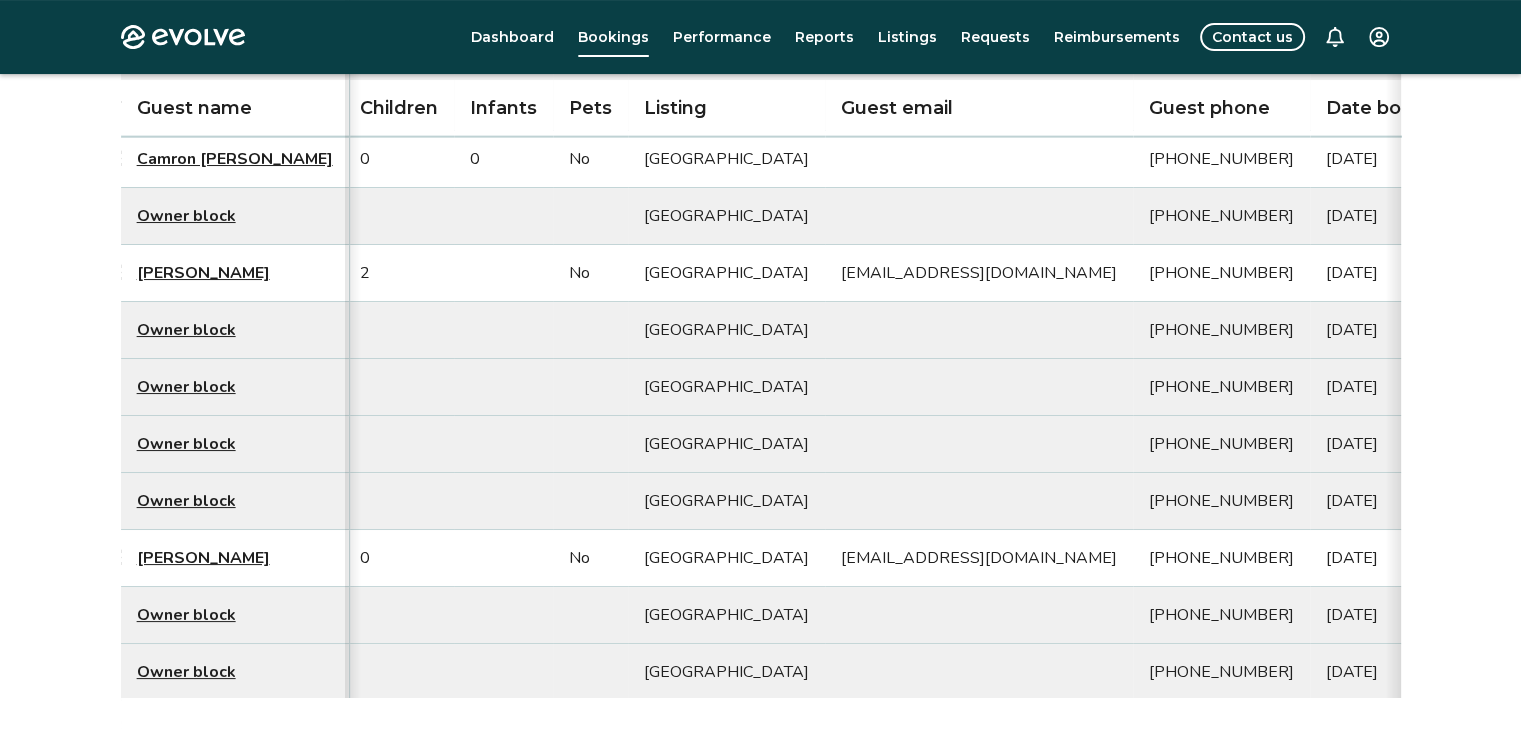 scroll, scrollTop: 420, scrollLeft: 0, axis: vertical 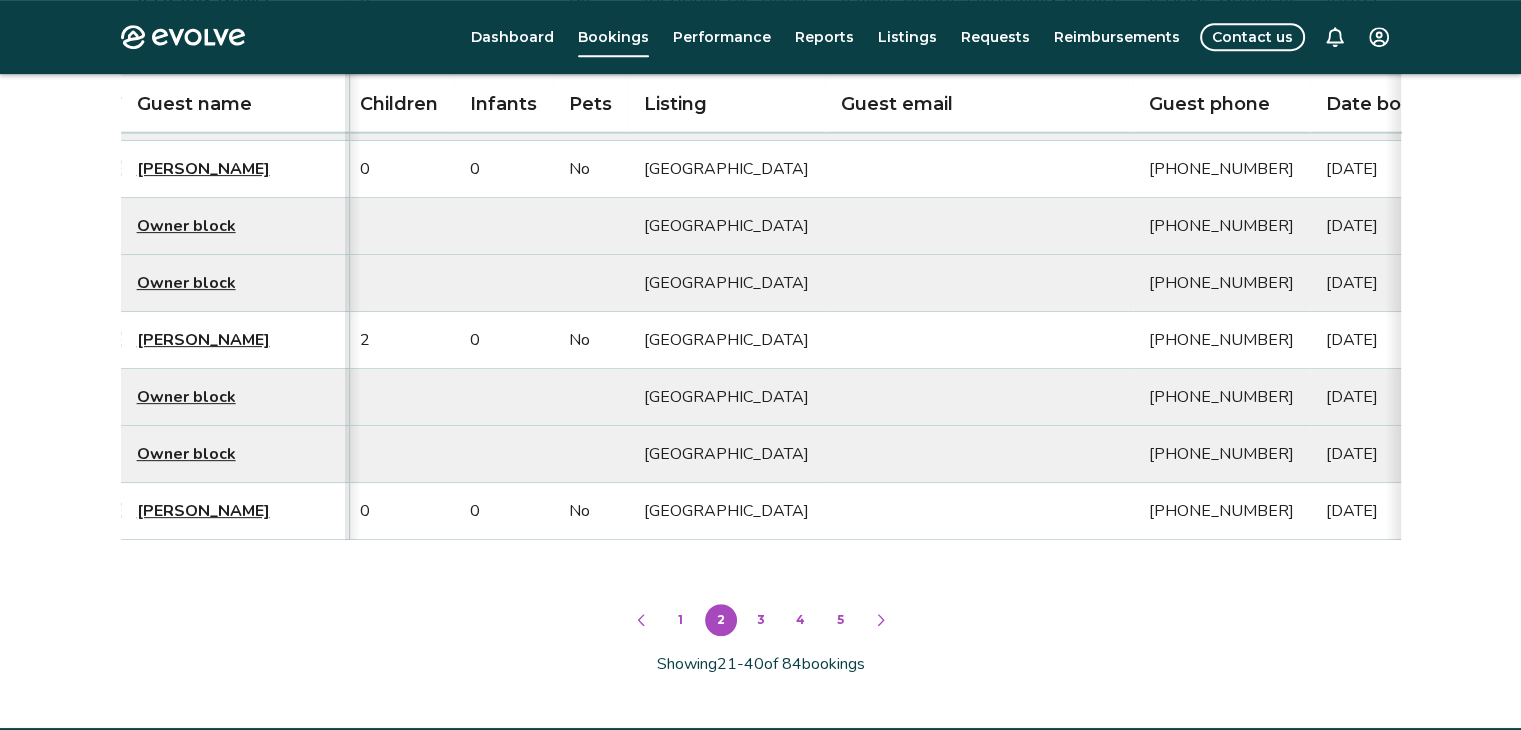 click on "3" at bounding box center [761, 620] 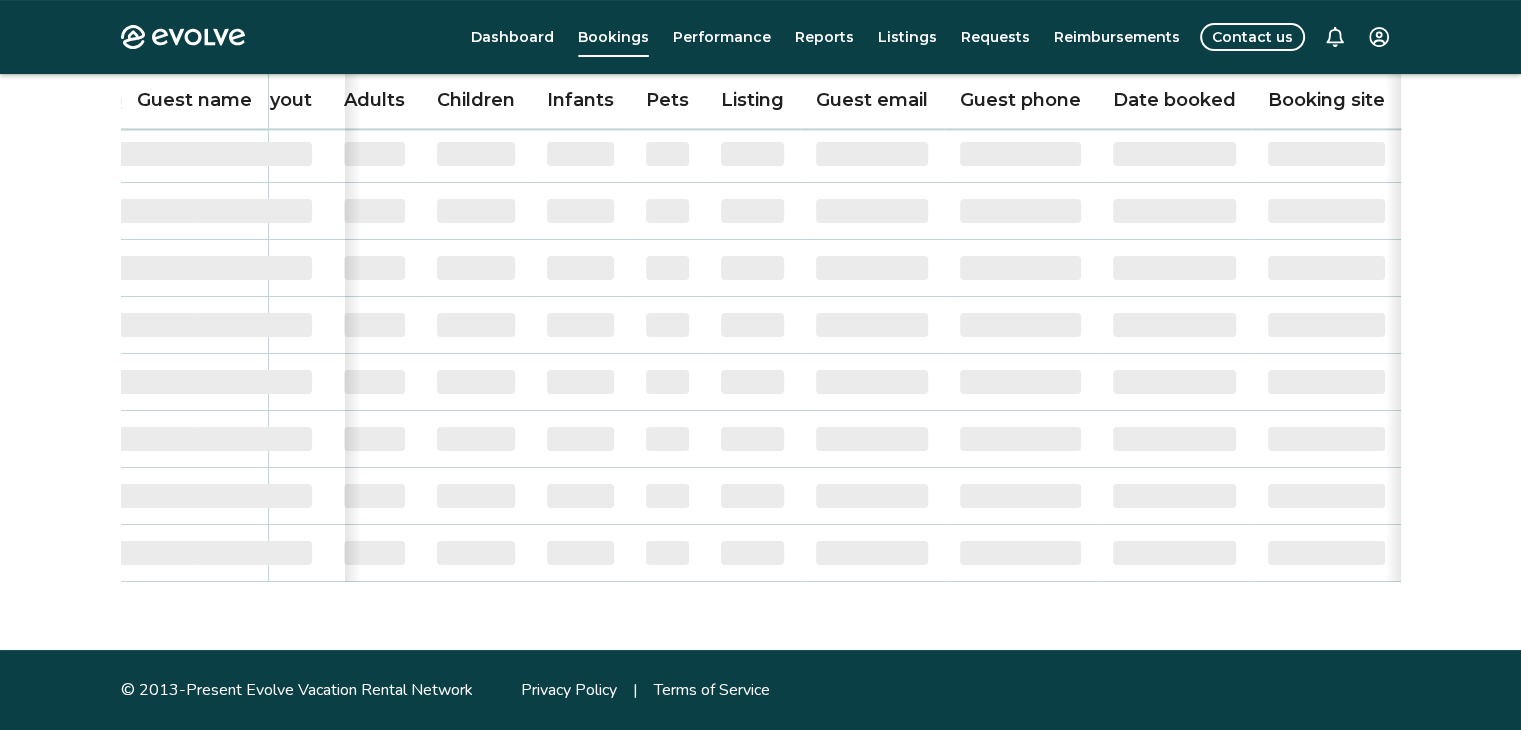 scroll, scrollTop: 353, scrollLeft: 0, axis: vertical 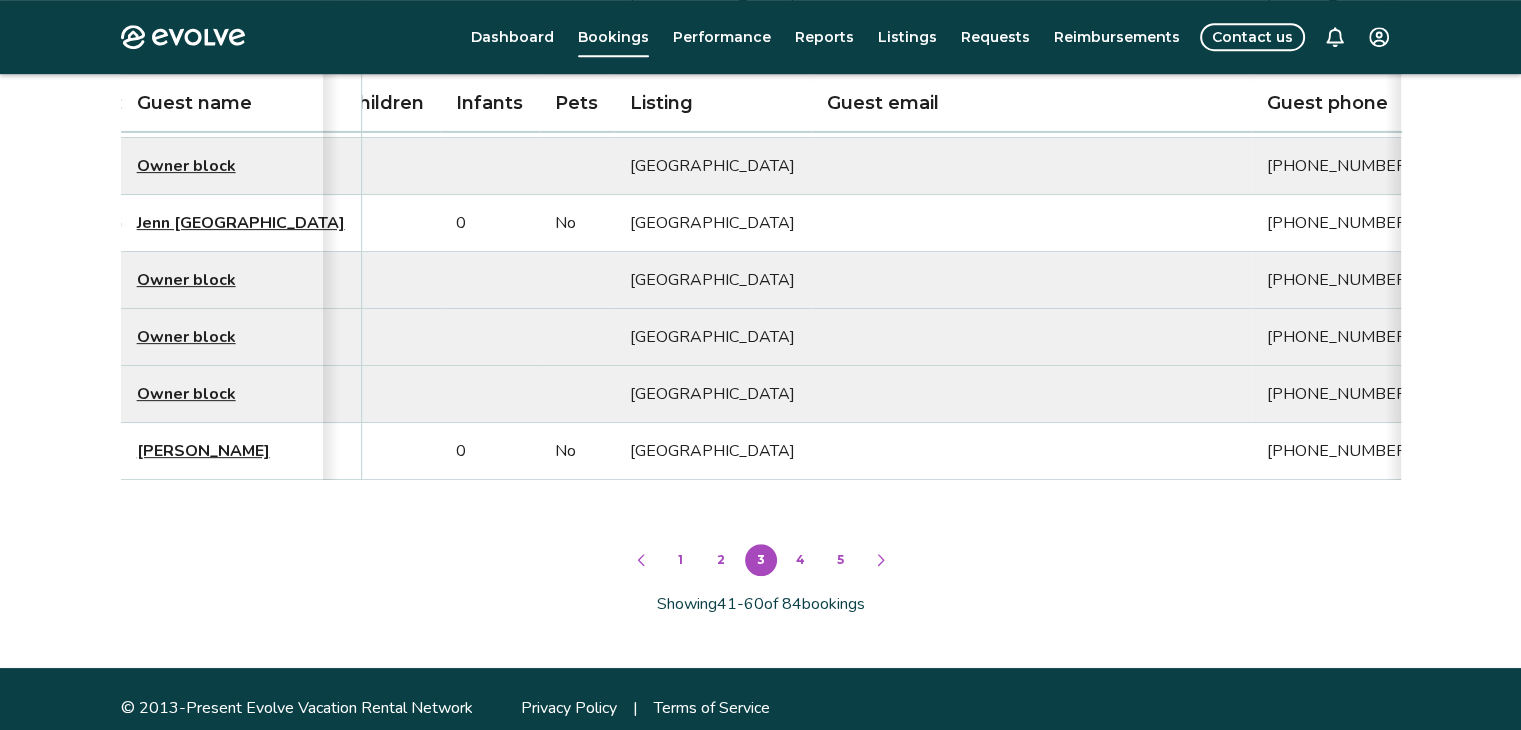 click on "4" at bounding box center [801, 560] 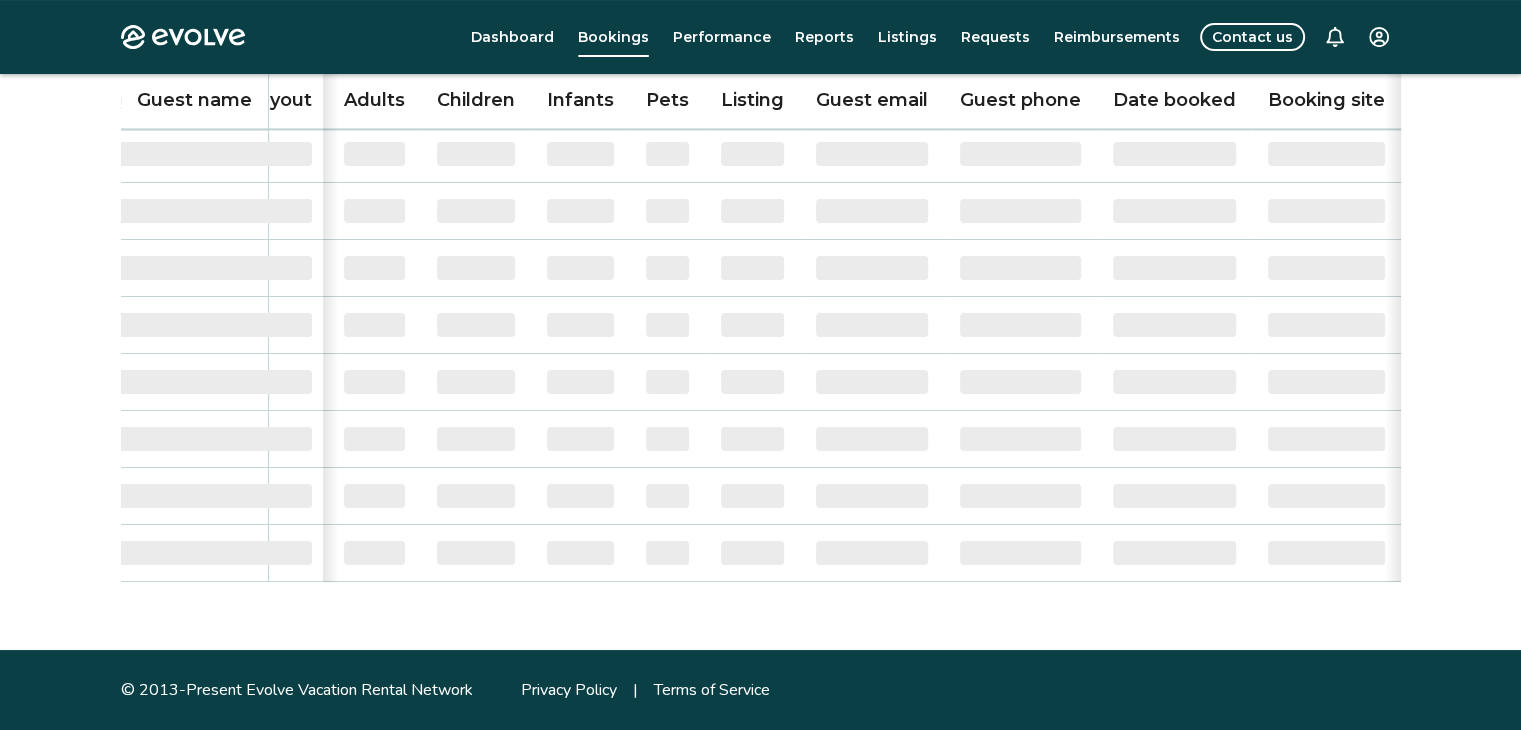 scroll, scrollTop: 353, scrollLeft: 0, axis: vertical 